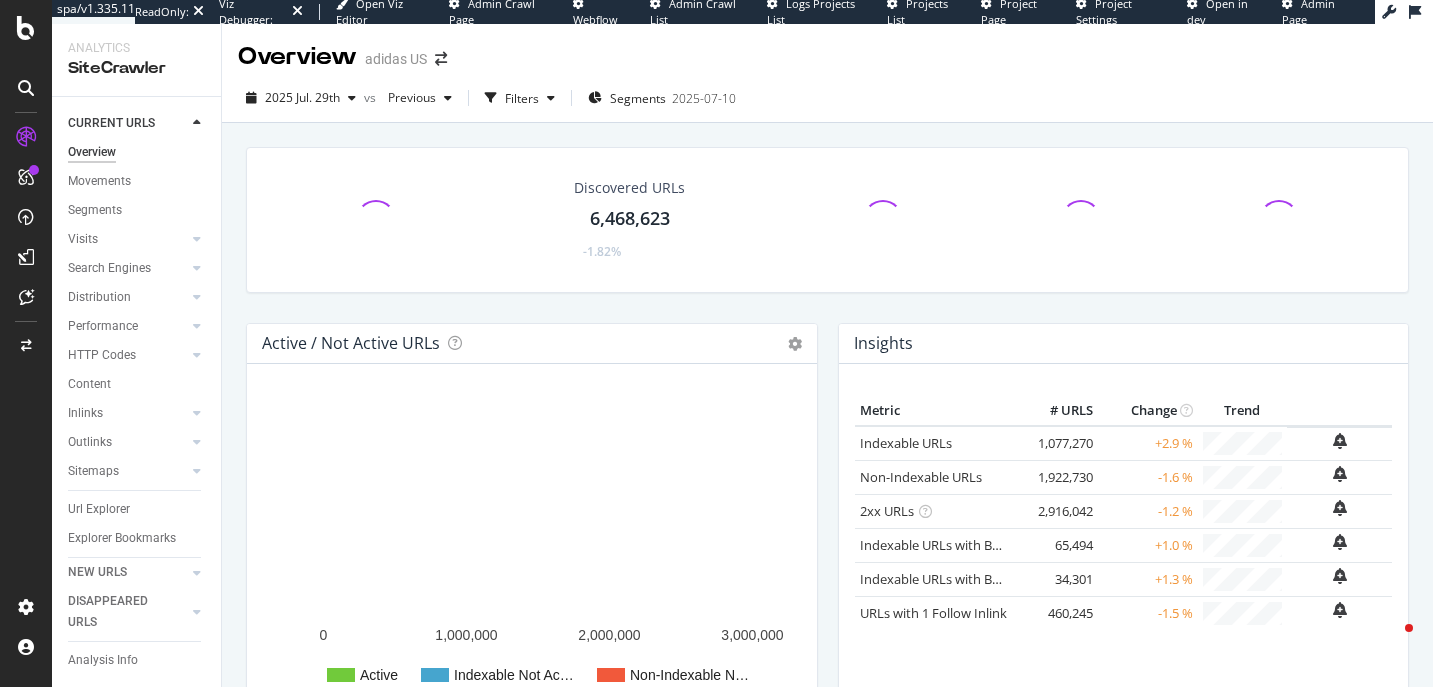 scroll, scrollTop: 0, scrollLeft: 0, axis: both 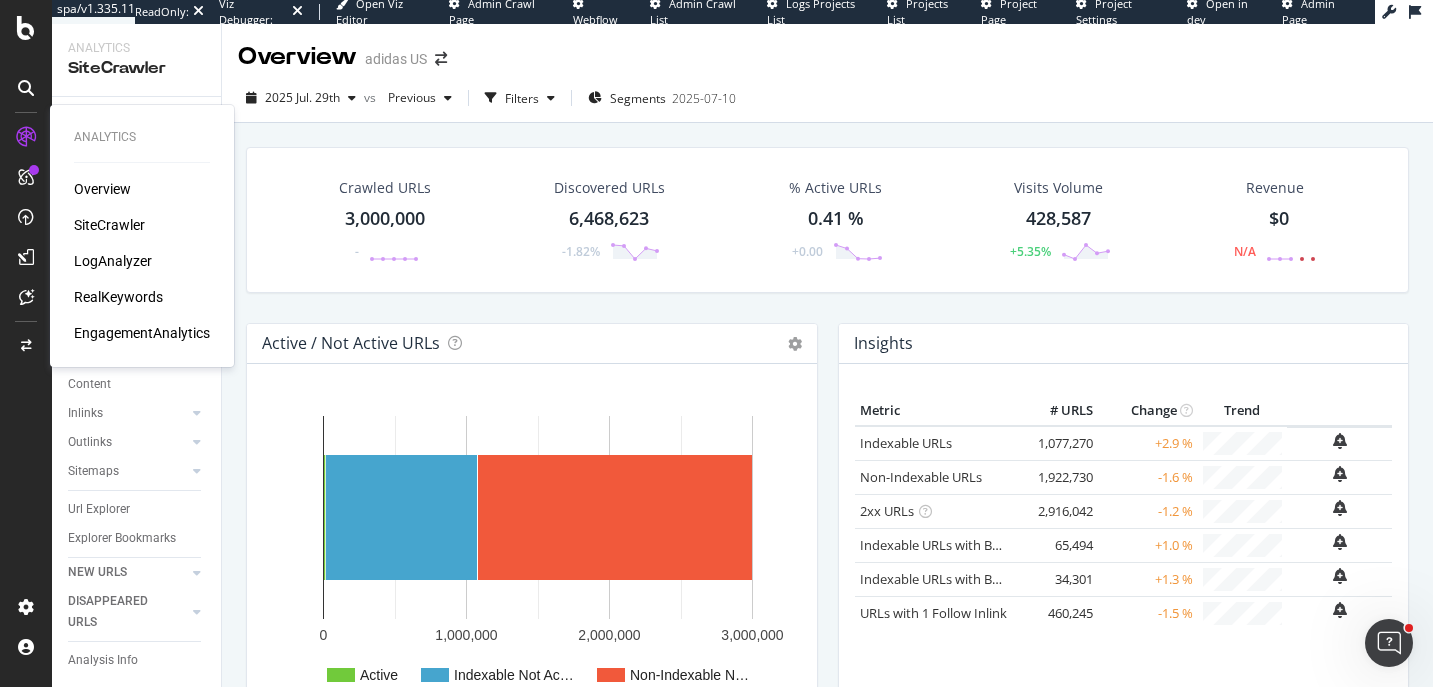 click on "RealKeywords" at bounding box center (118, 297) 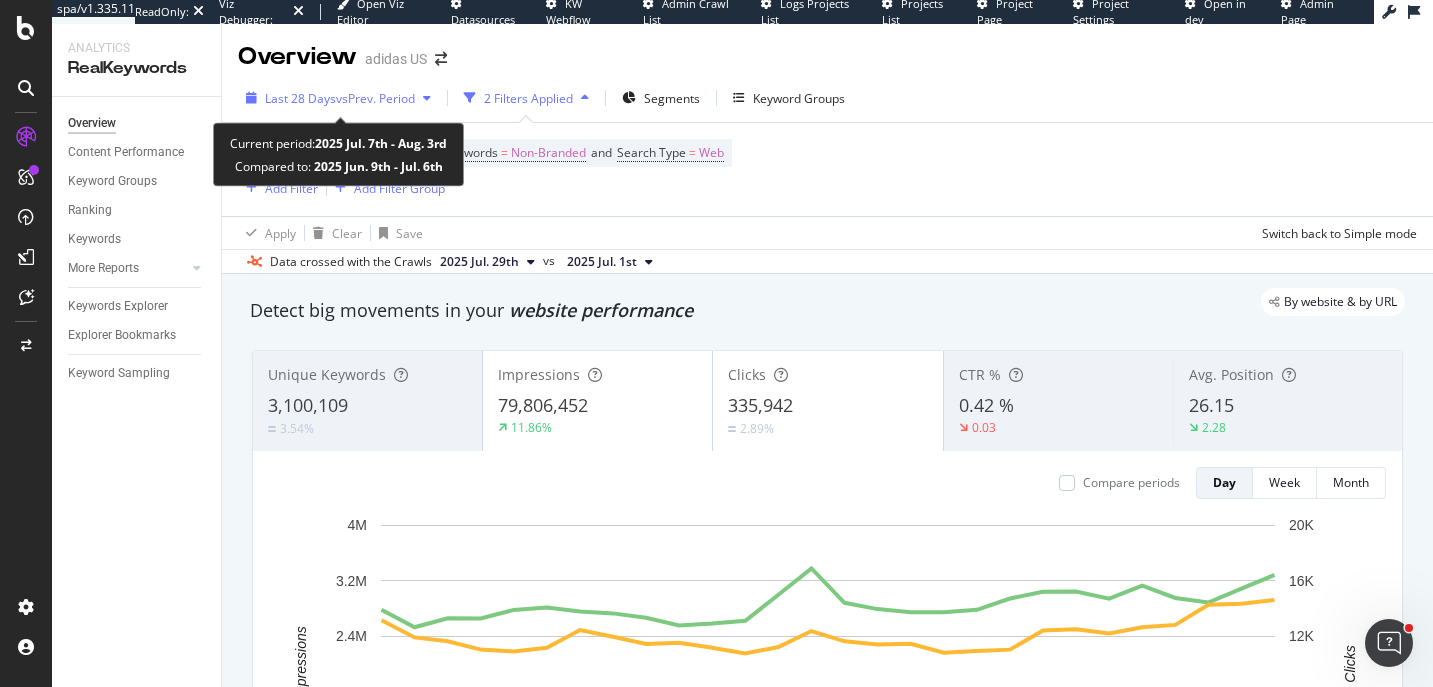 click on "Last 28 Days  vs  Prev. Period" at bounding box center [338, 98] 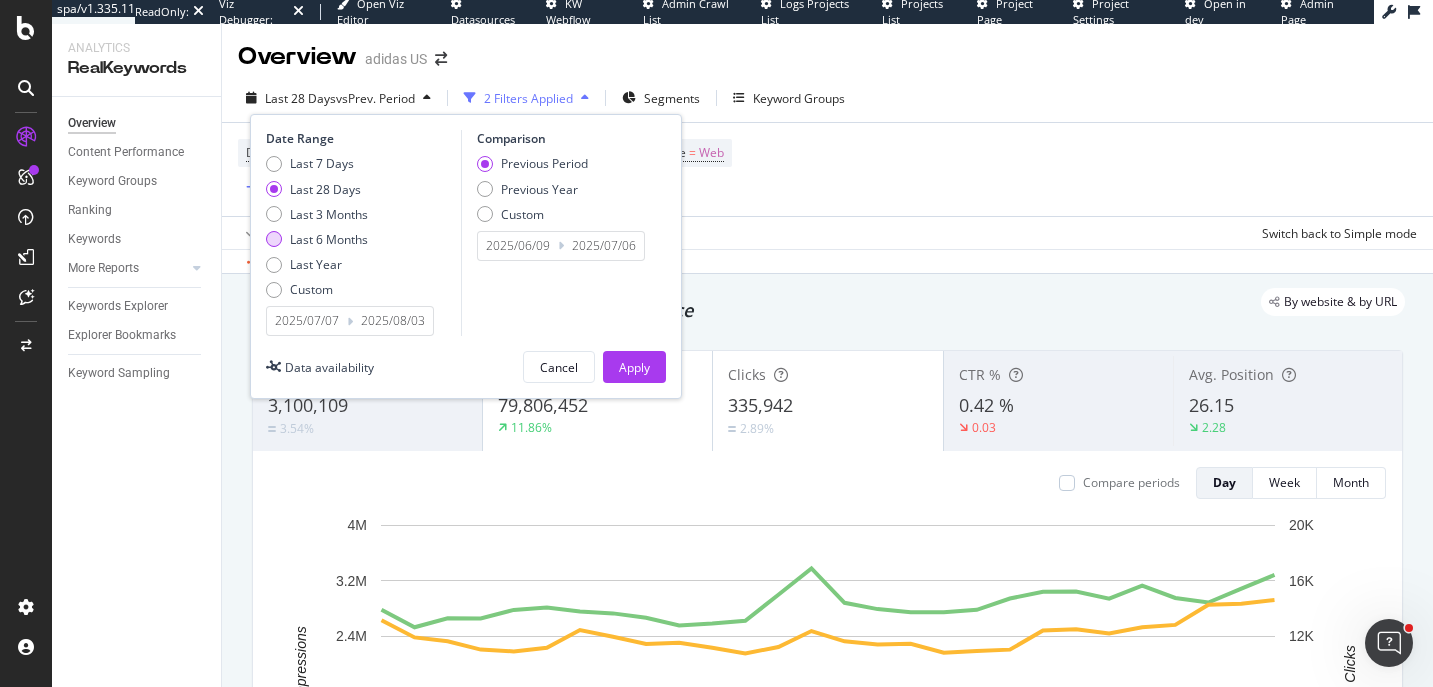 click on "Last 6 Months" at bounding box center (329, 239) 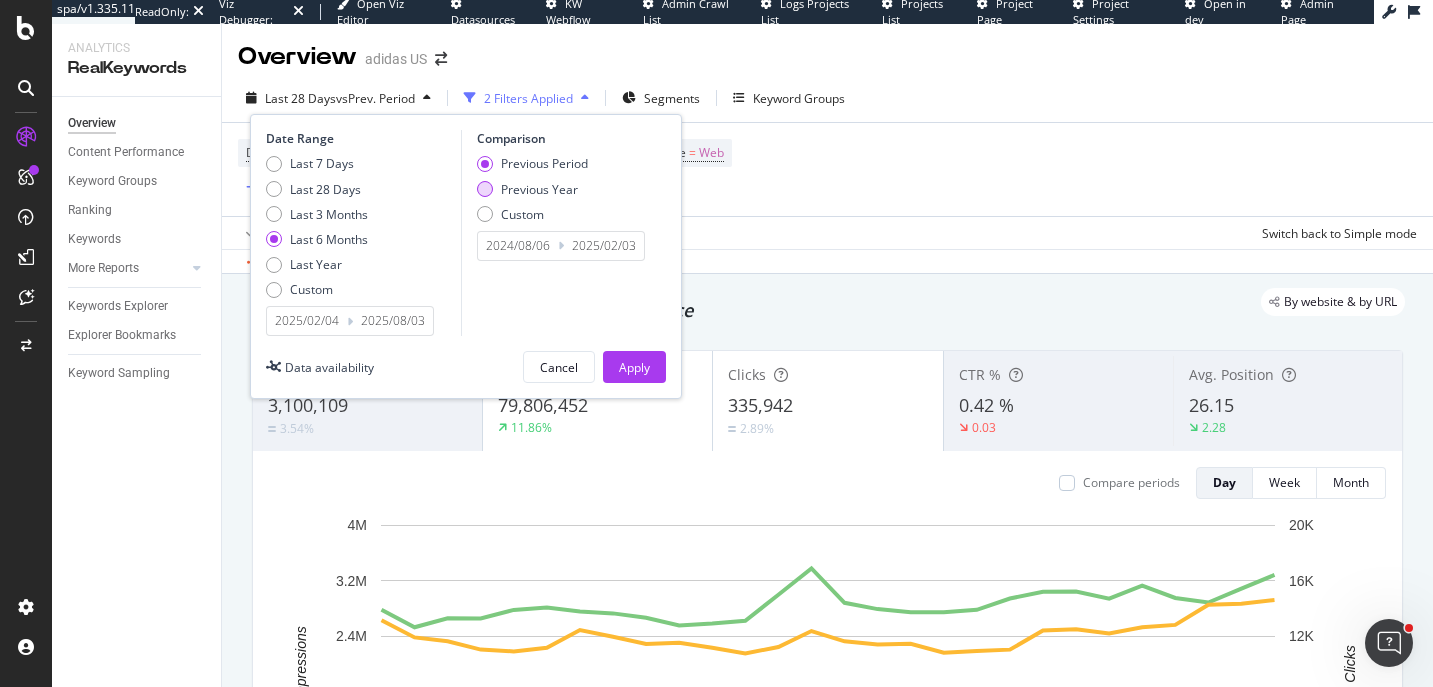 click on "Previous Year" at bounding box center (539, 189) 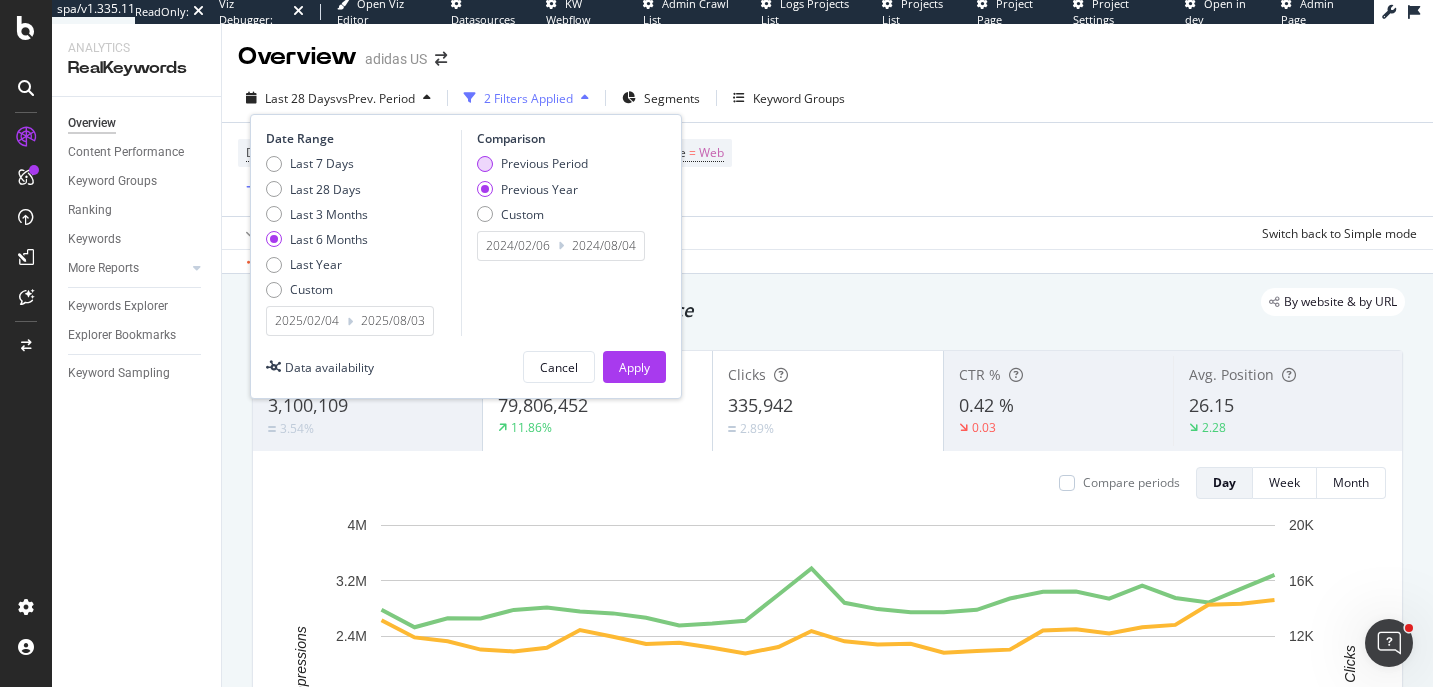 click on "Previous Period" at bounding box center [544, 163] 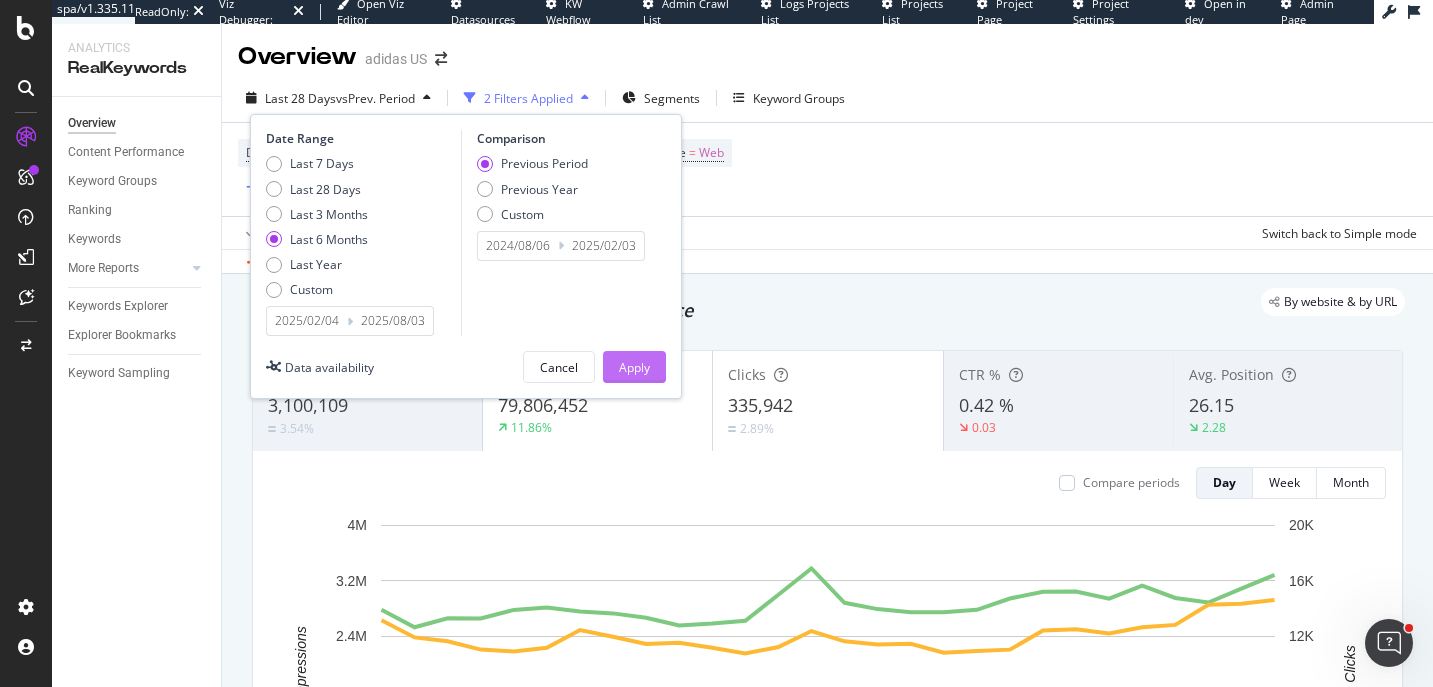 click on "Apply" at bounding box center [634, 367] 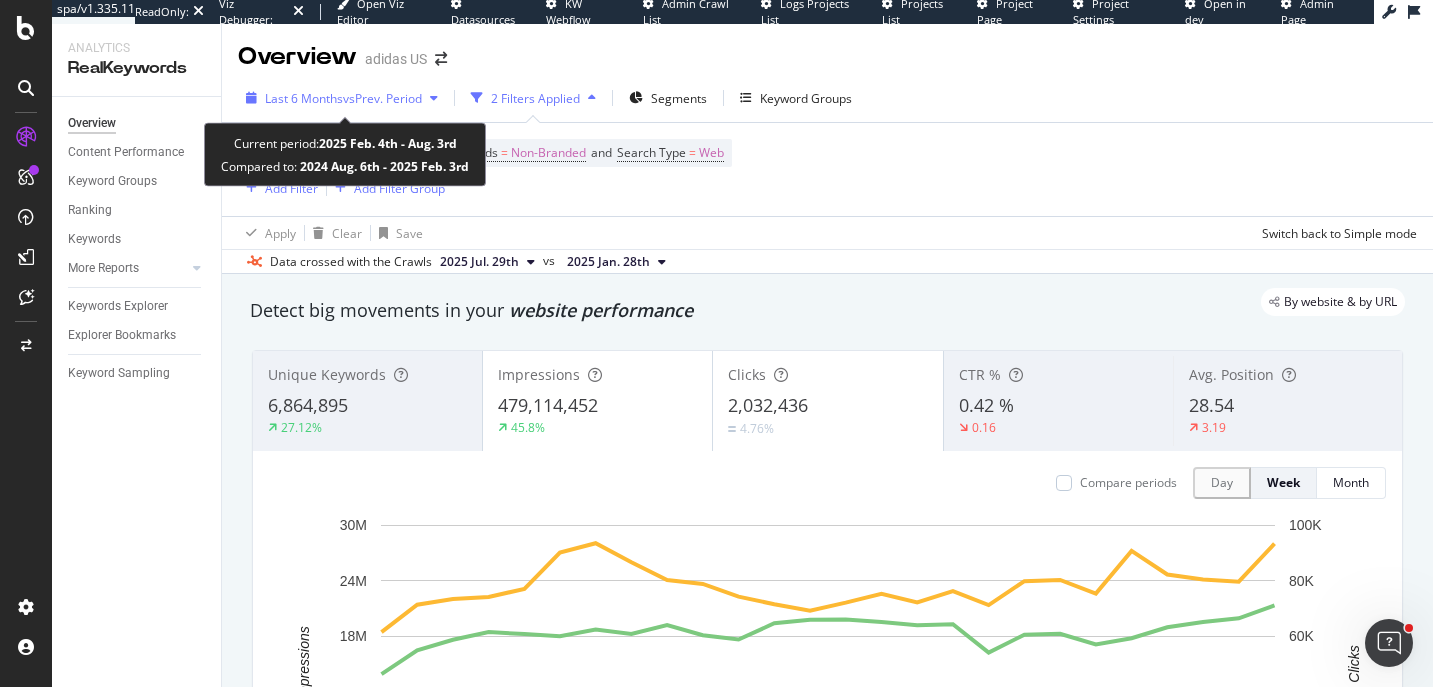 click on "vs  Prev. Period" at bounding box center [382, 98] 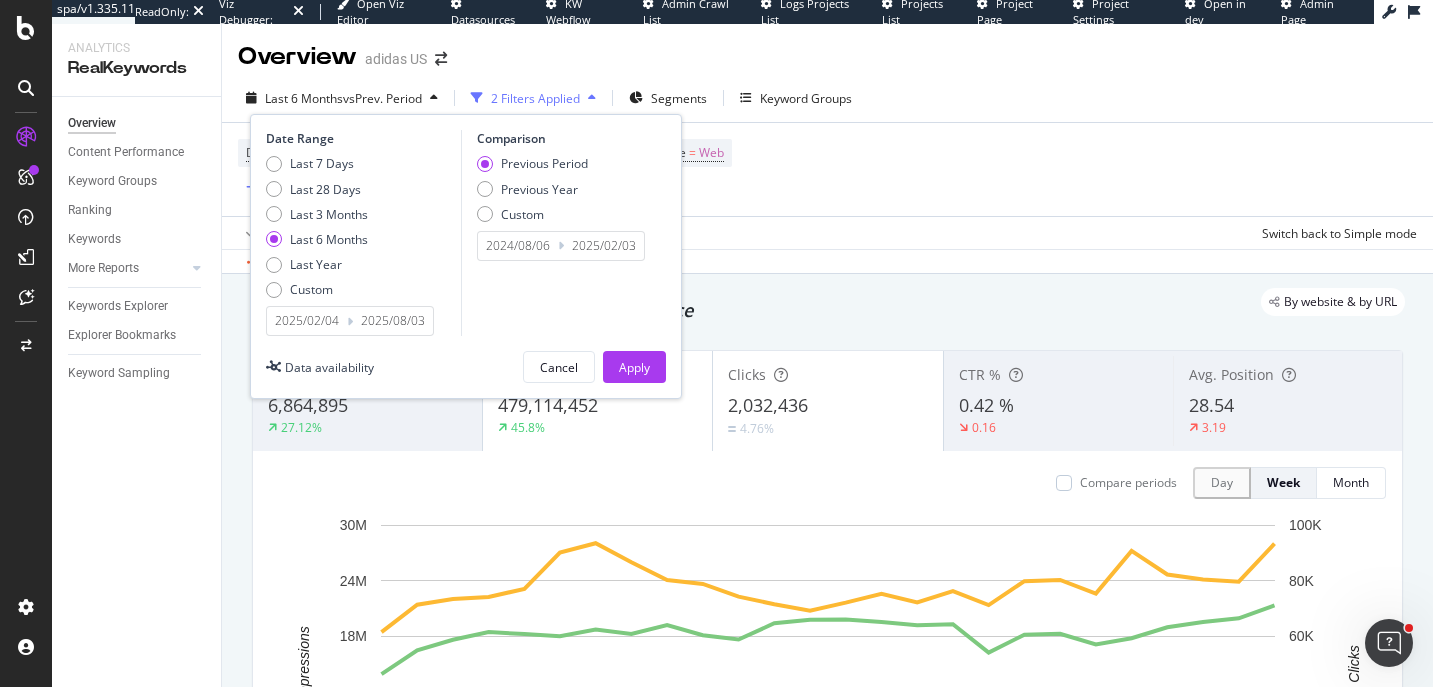 click on "2025/02/04" at bounding box center (307, 321) 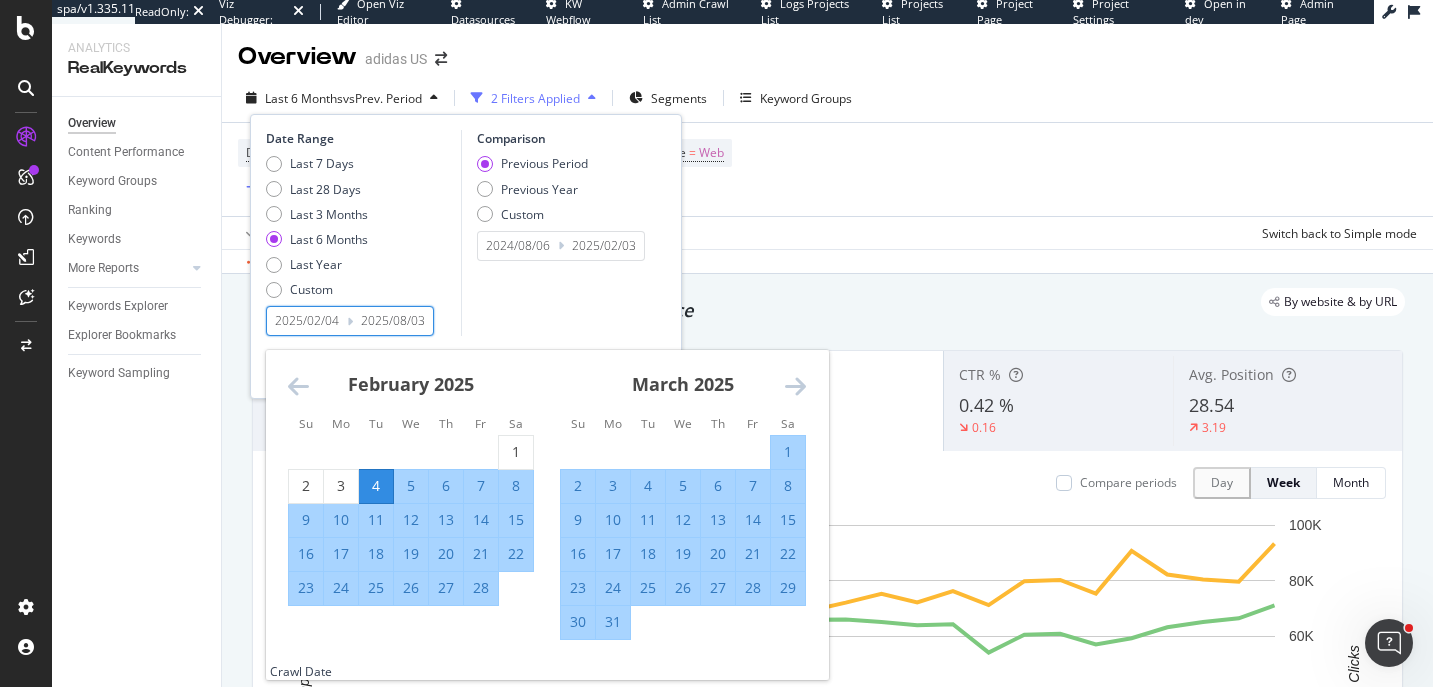 click at bounding box center (298, 386) 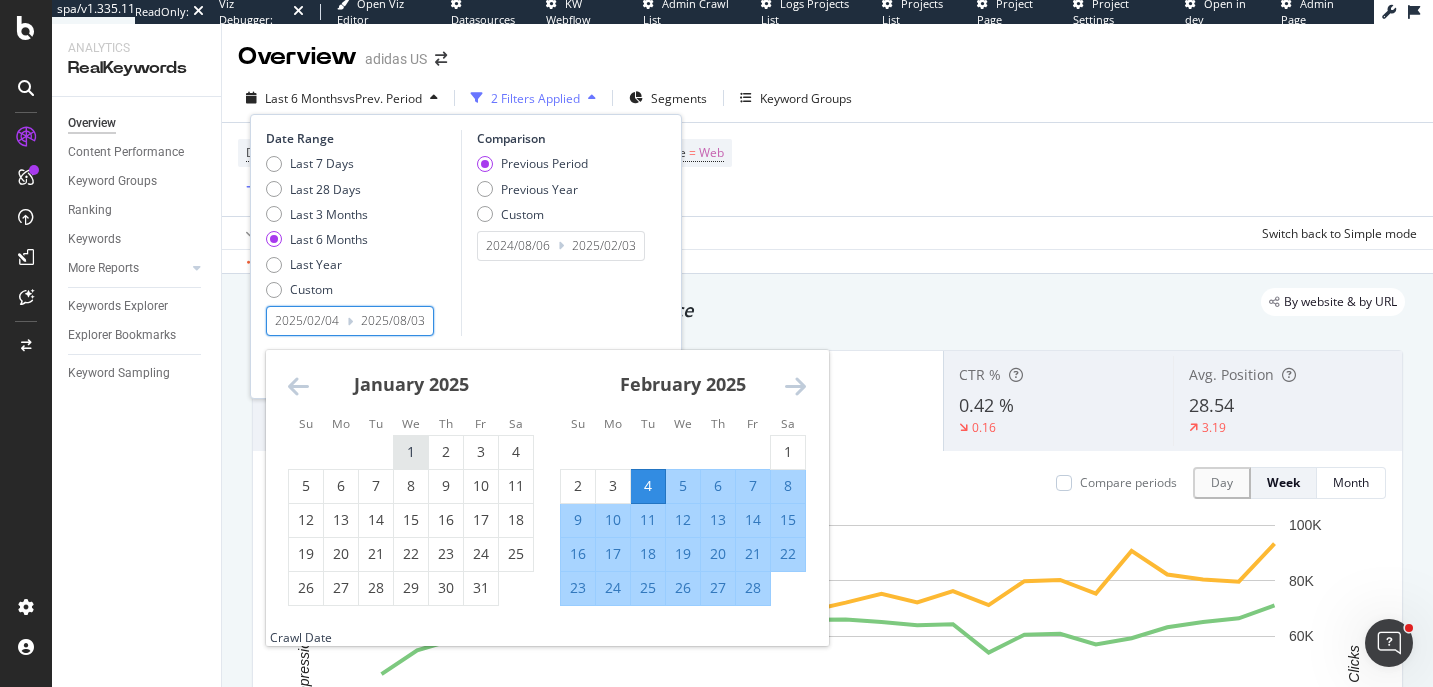 click on "1" at bounding box center (411, 452) 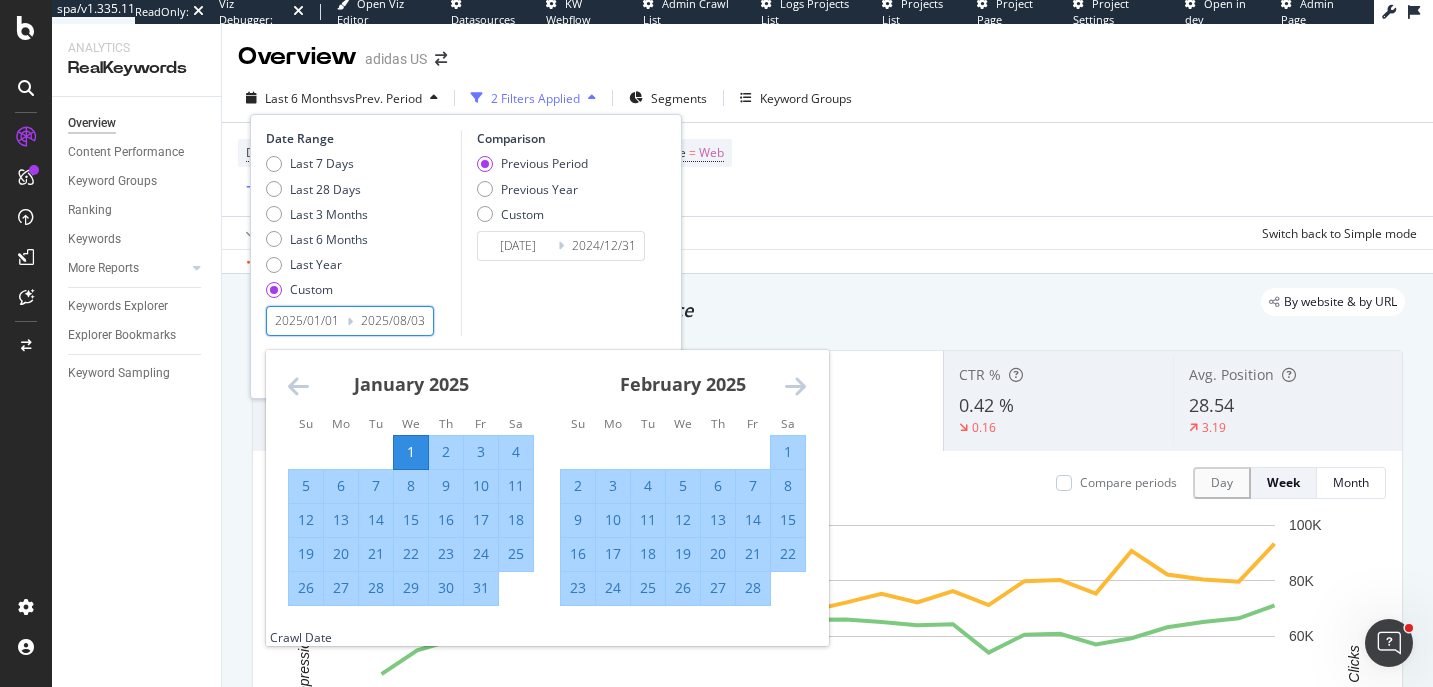 click at bounding box center (795, 386) 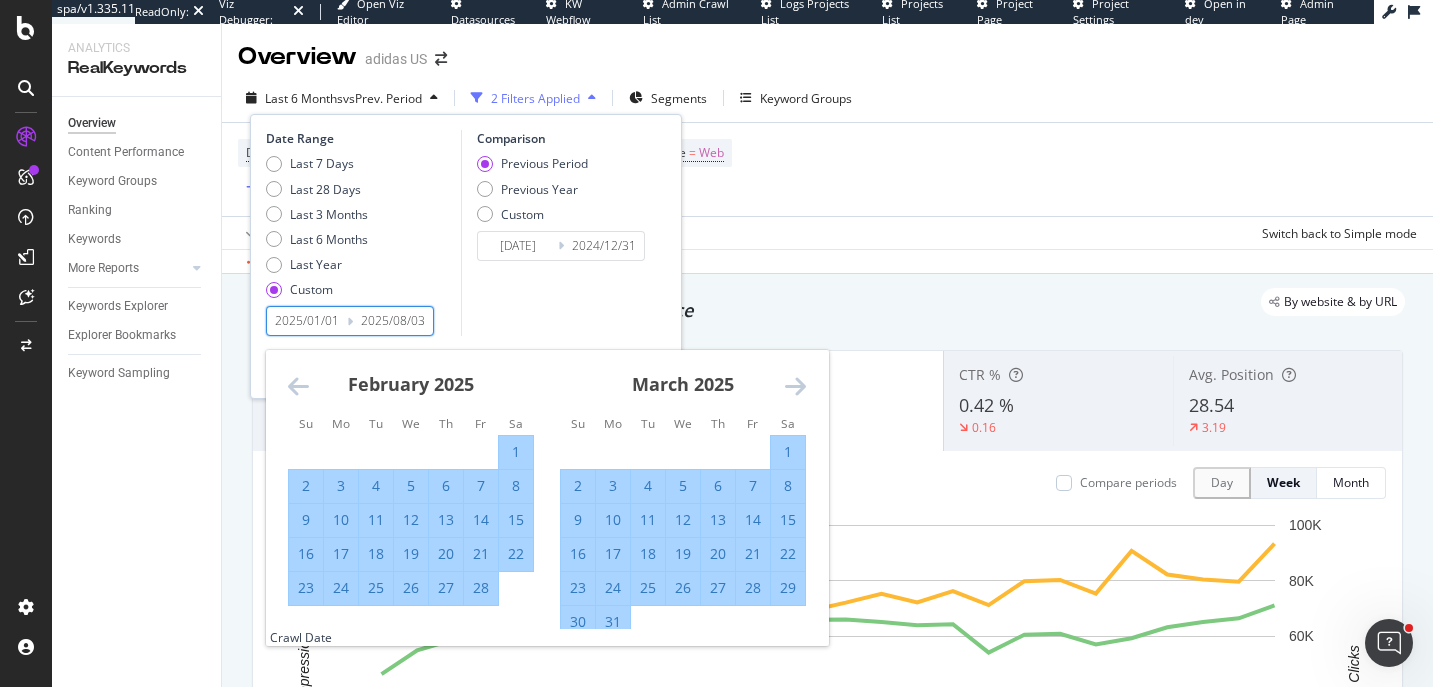 click at bounding box center (795, 386) 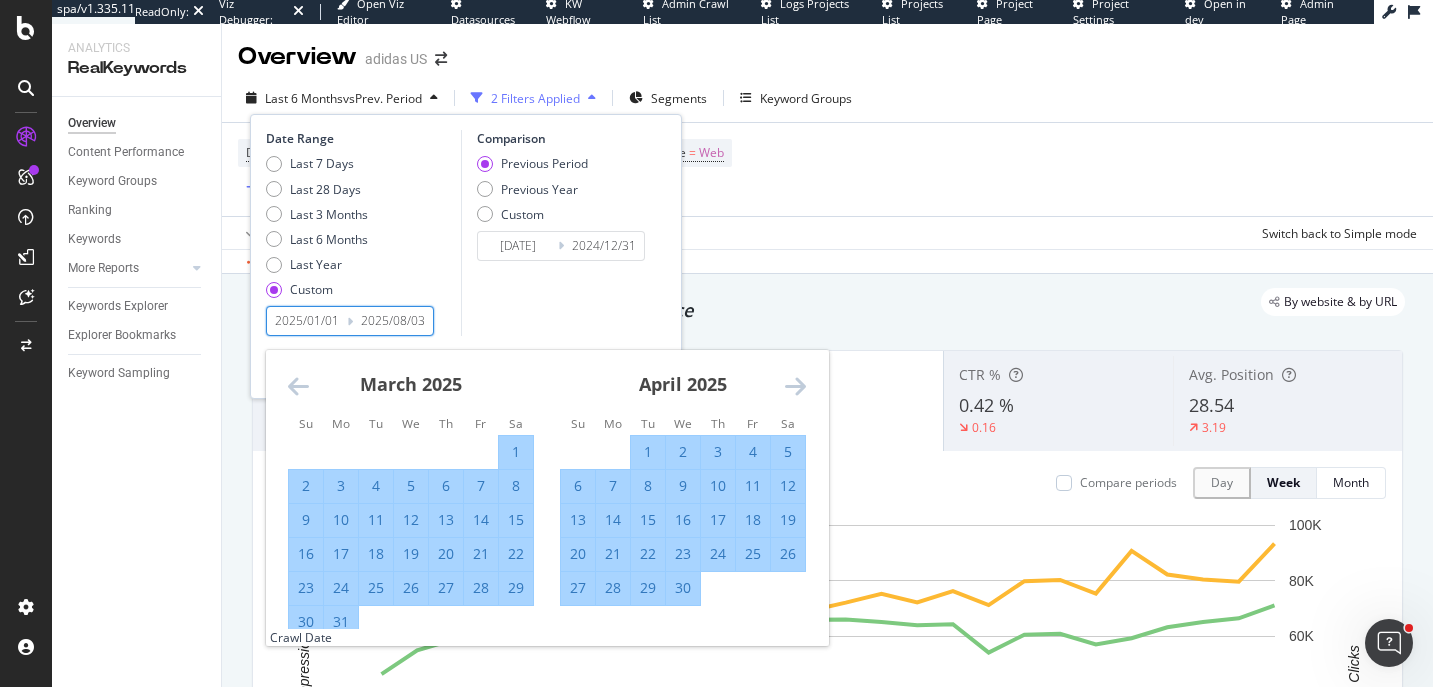 click at bounding box center [795, 386] 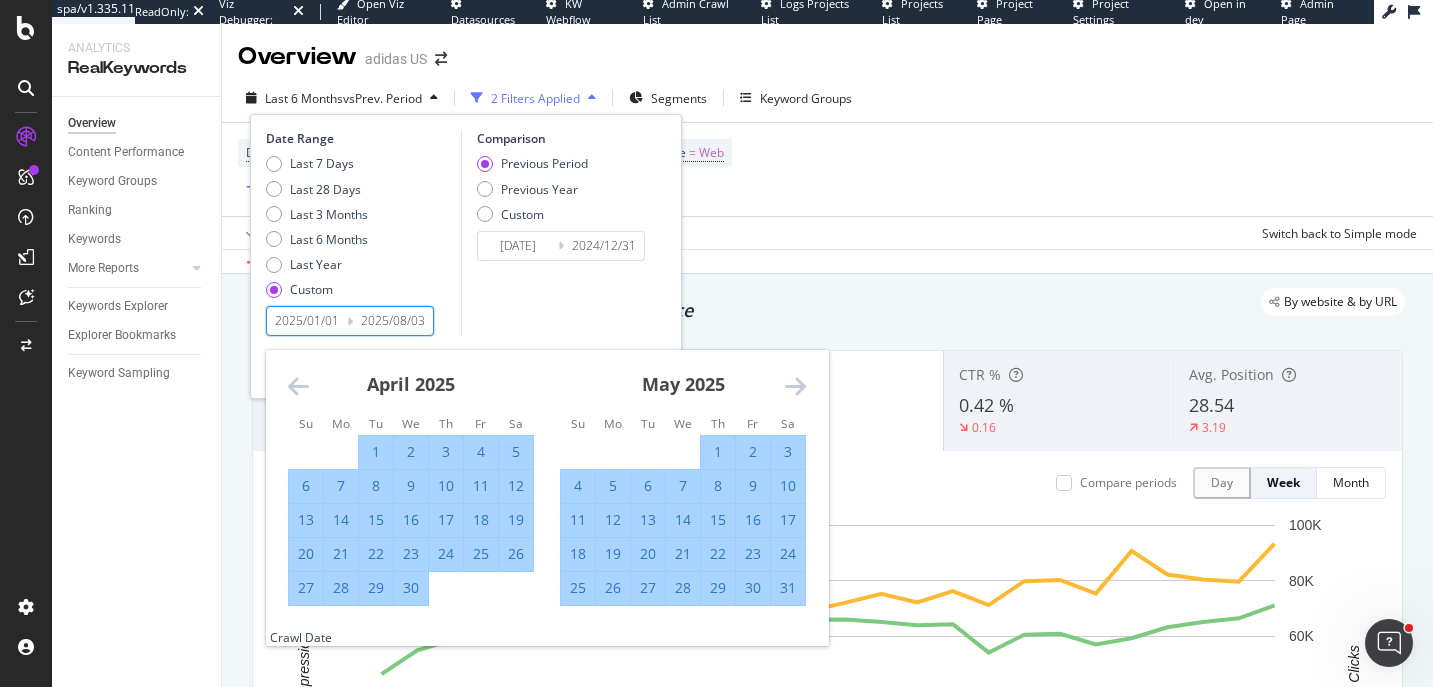 click at bounding box center [795, 386] 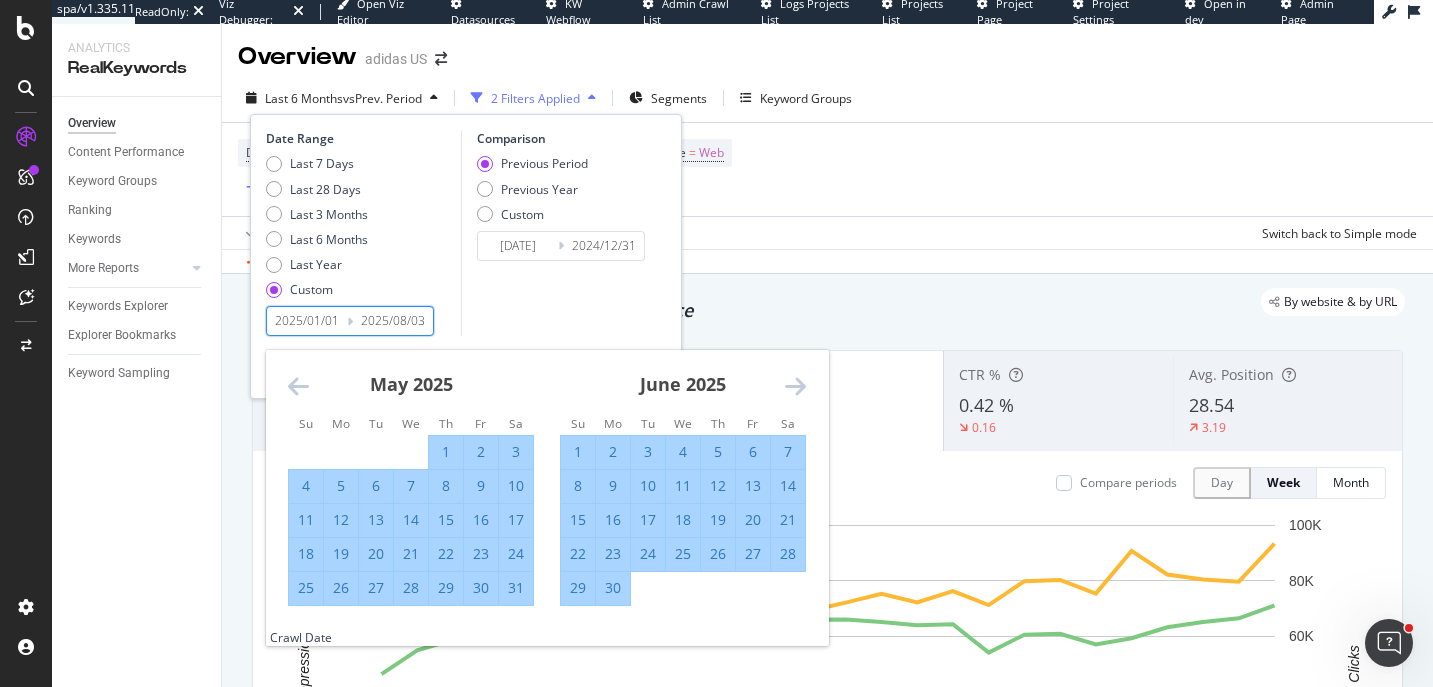 click on "30" at bounding box center (613, 588) 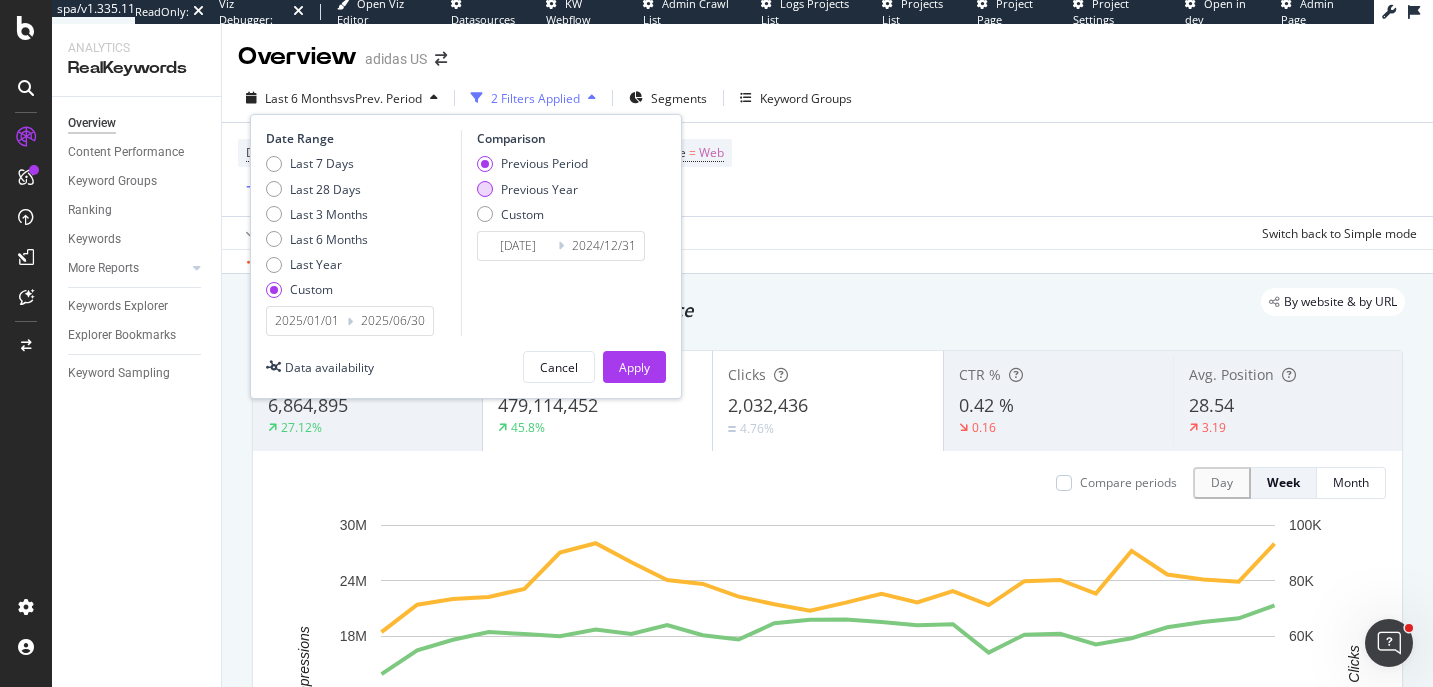 click on "Previous Year" at bounding box center [539, 189] 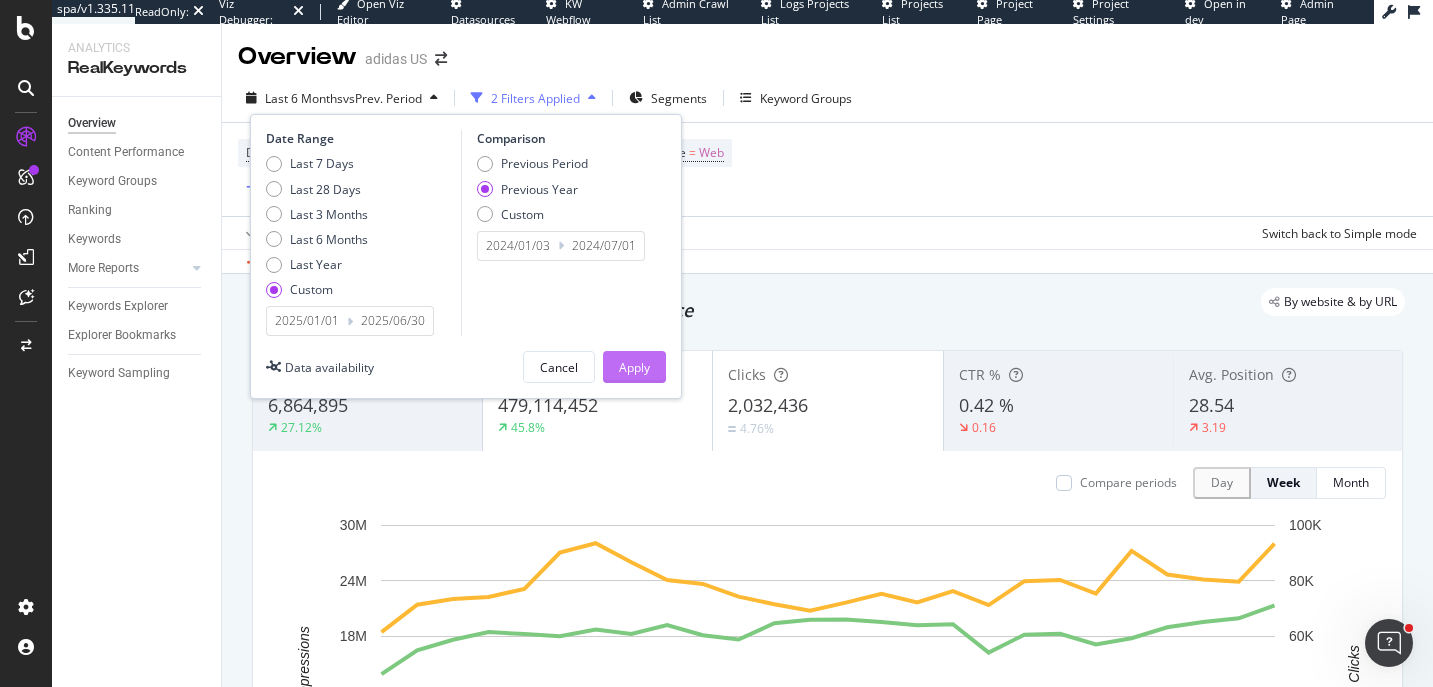 click on "Apply" at bounding box center (634, 367) 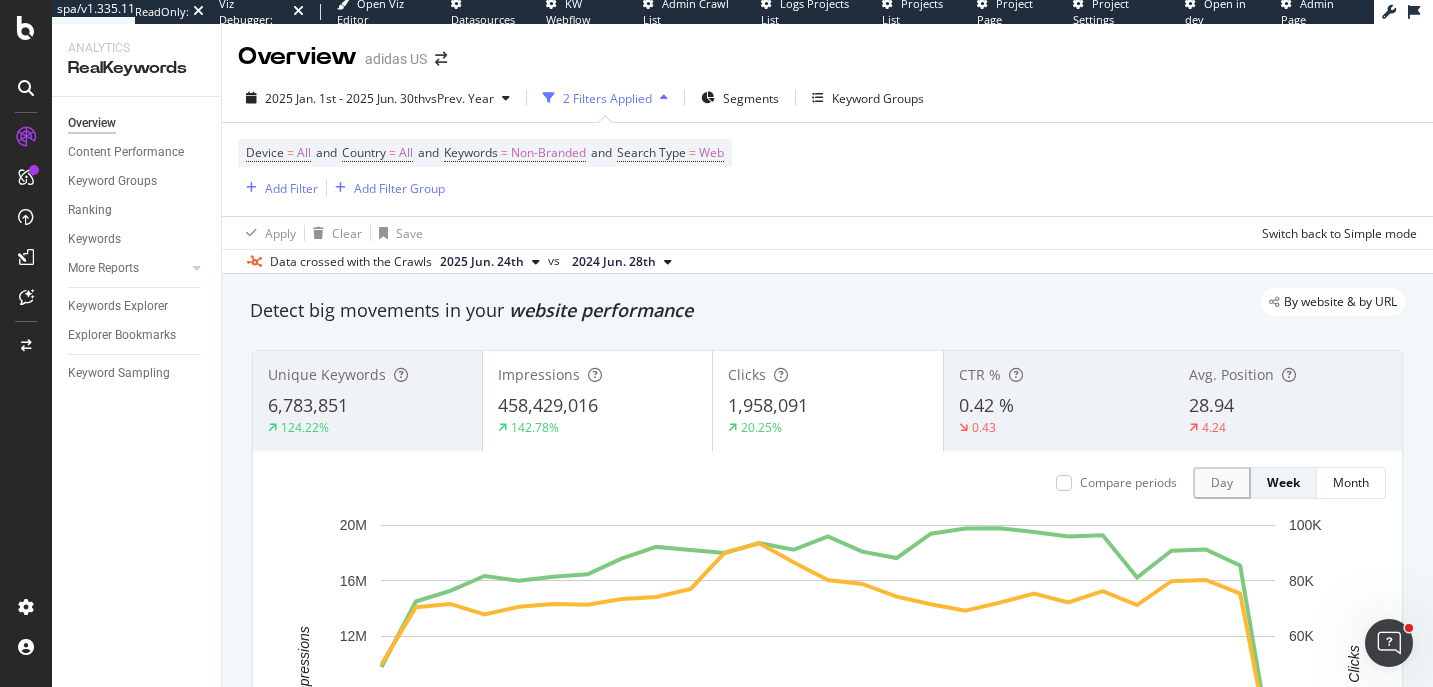click at bounding box center [26, 343] 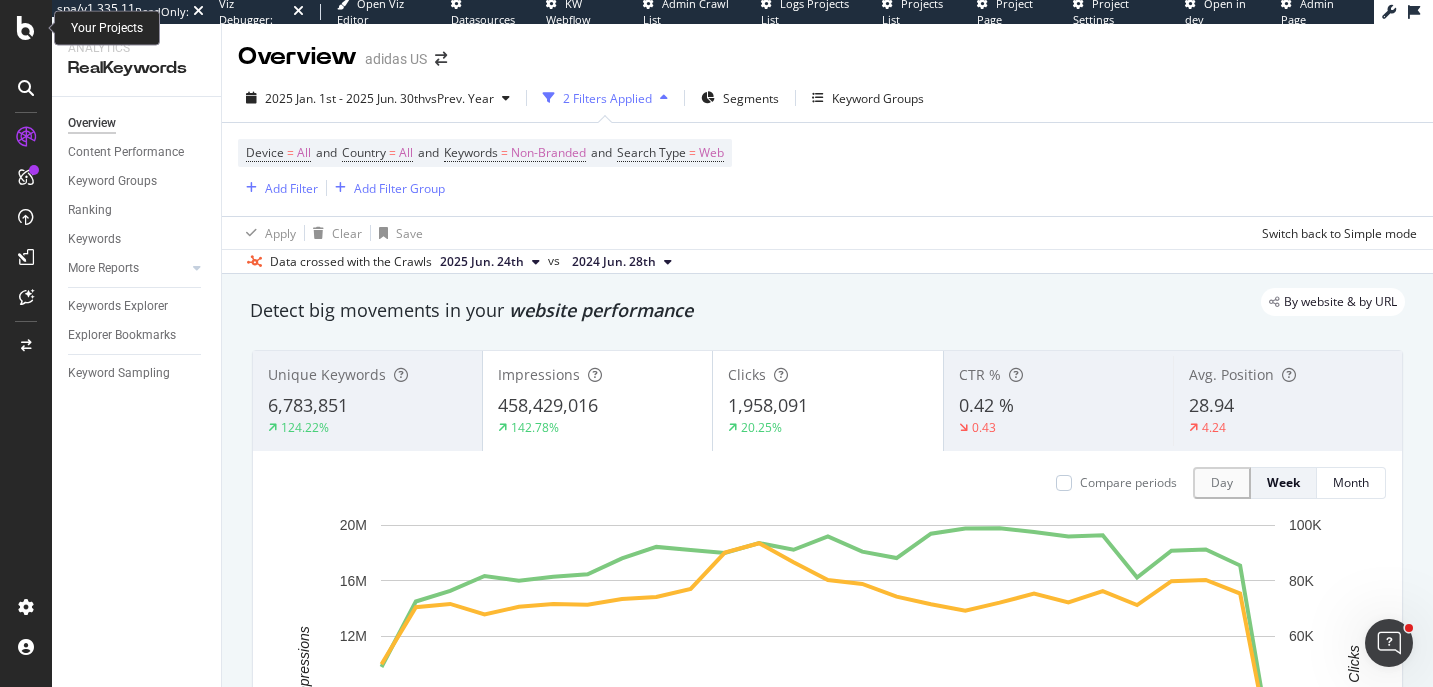 click at bounding box center (26, 28) 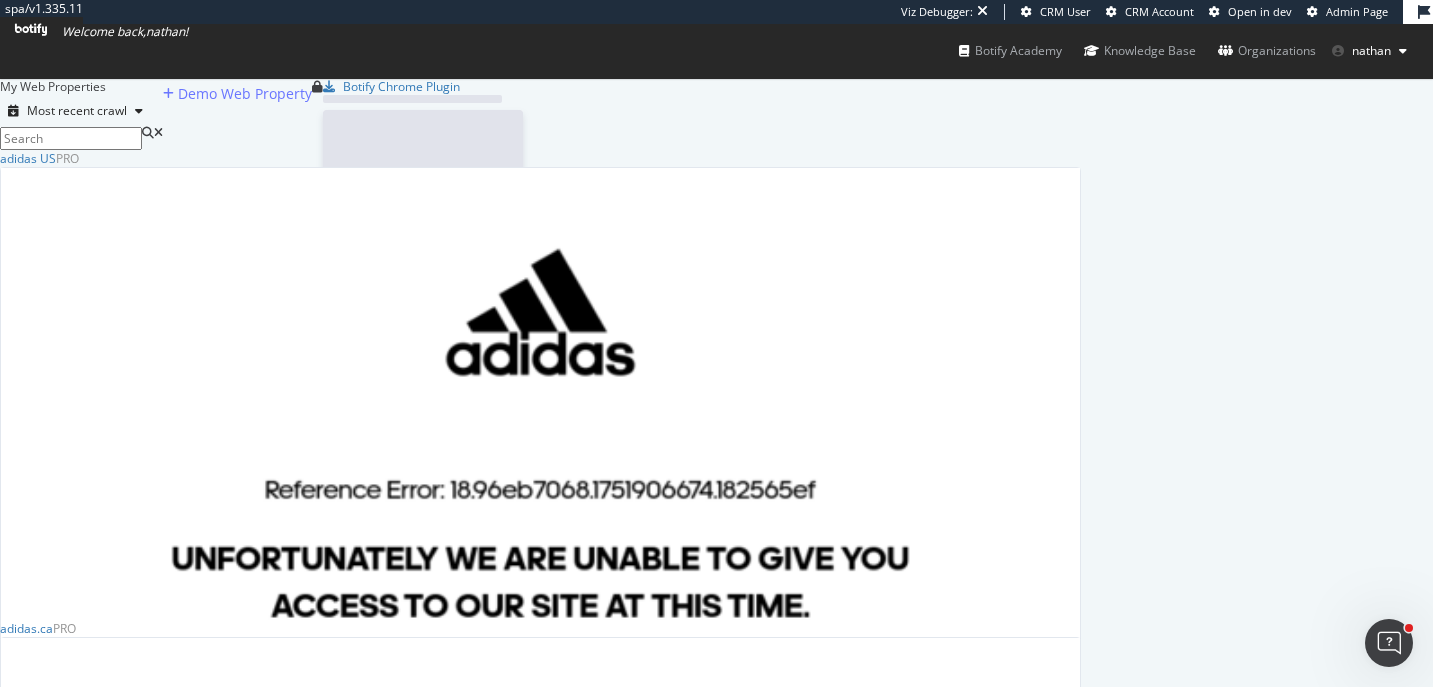 scroll, scrollTop: 1, scrollLeft: 1, axis: both 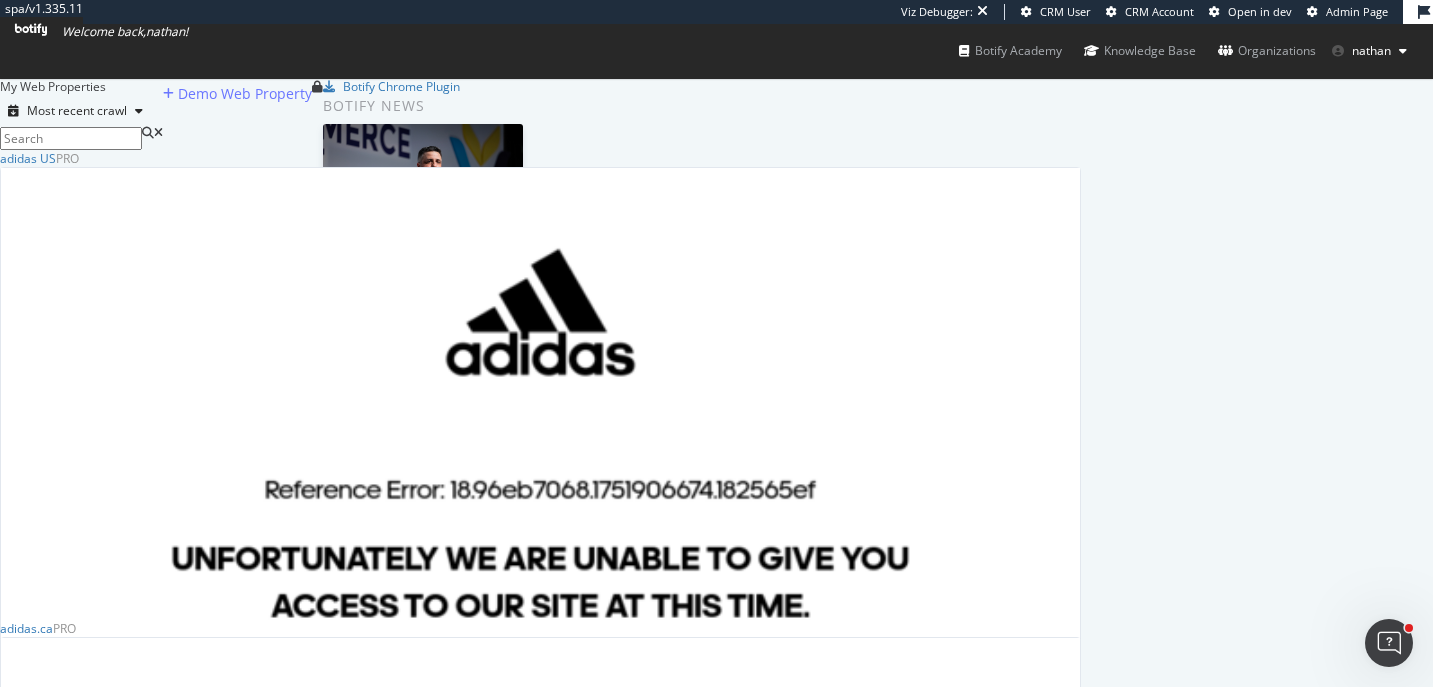 click on "RealKeywords" at bounding box center (48, 1693) 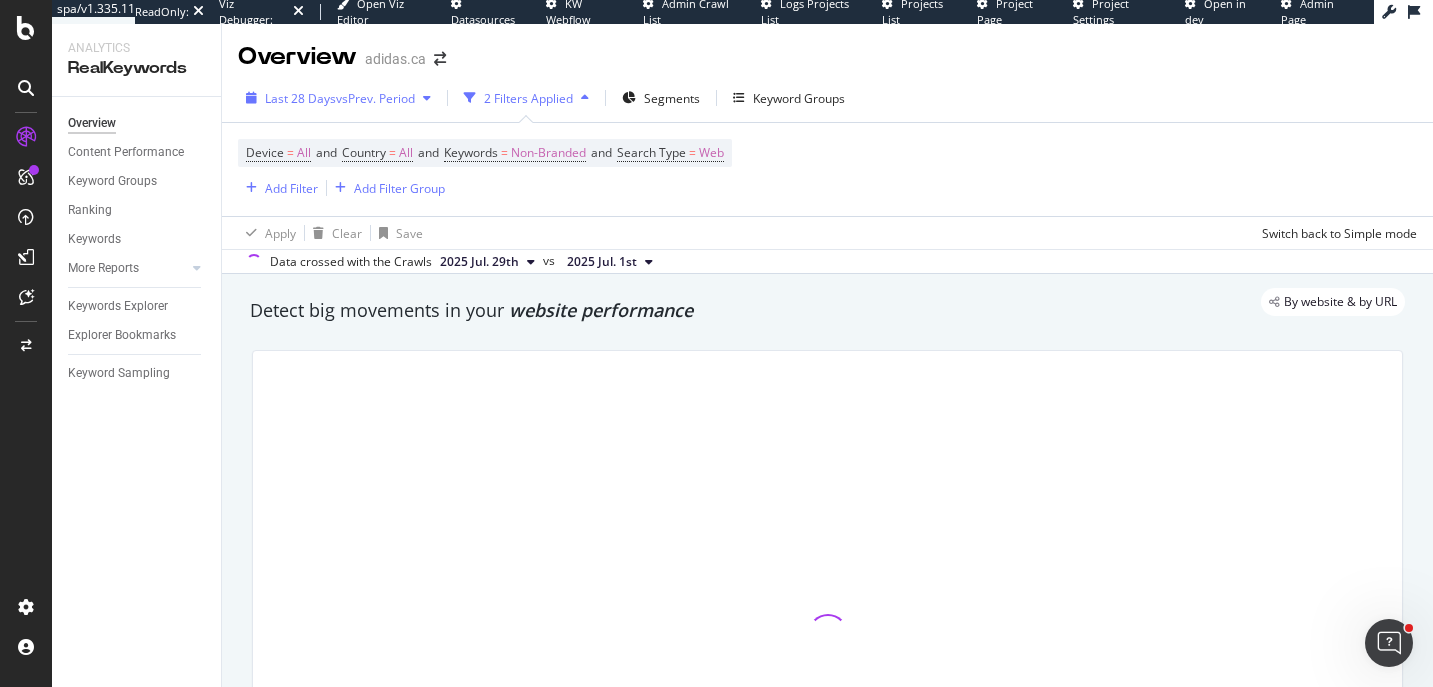click on "vs  Prev. Period" at bounding box center [375, 98] 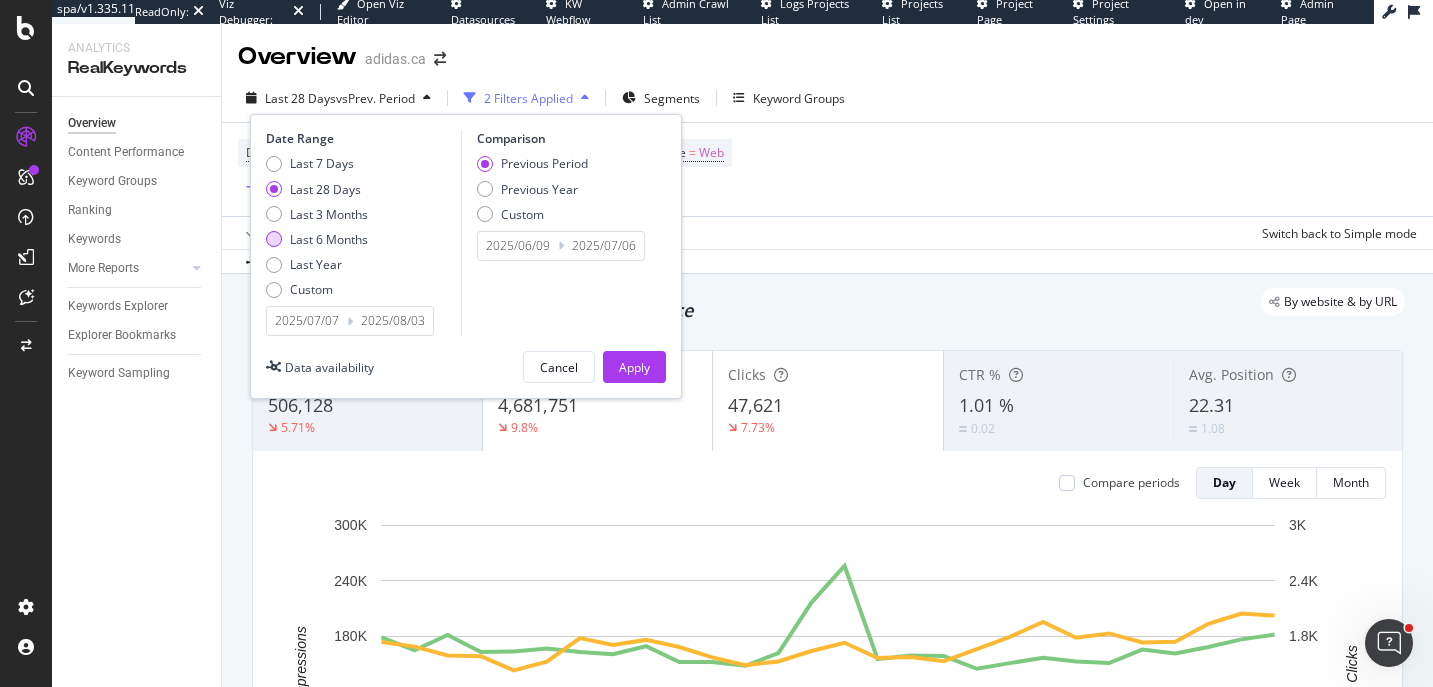 click on "Last 6 Months" at bounding box center (329, 239) 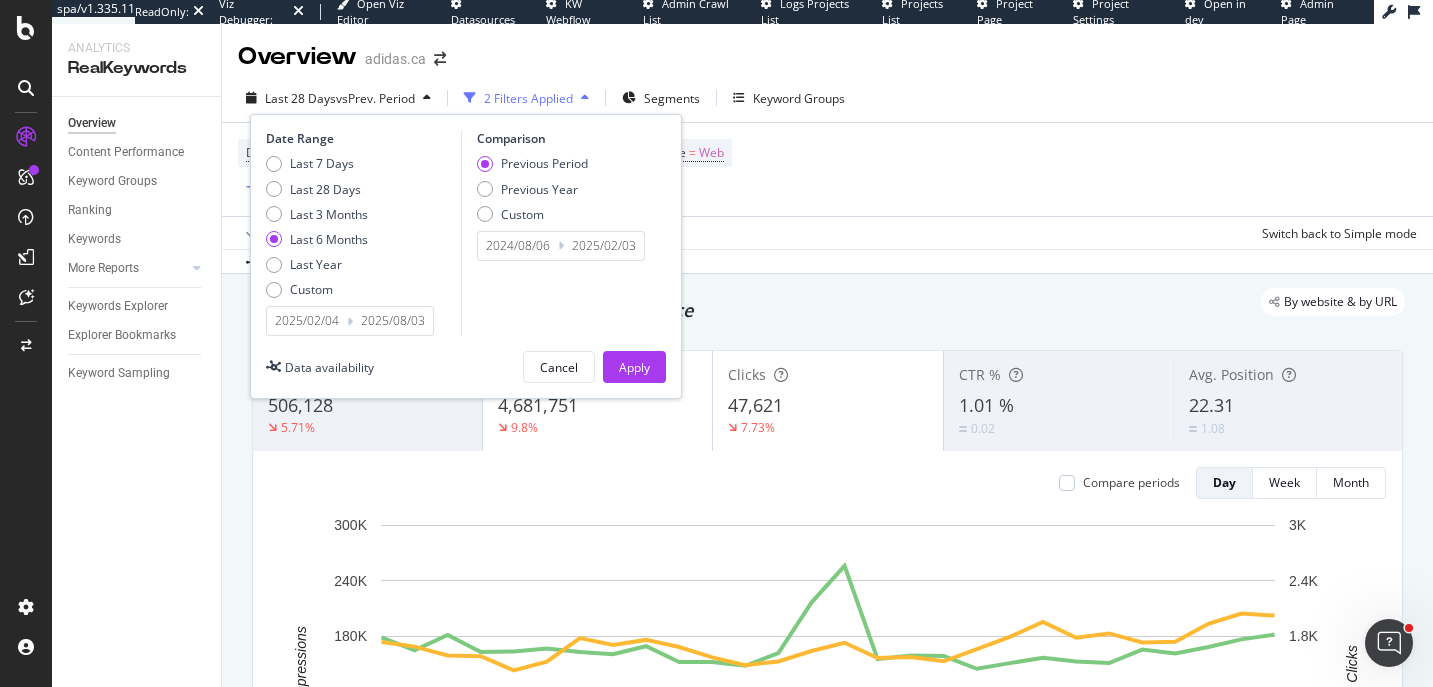 click on "2025/02/04" at bounding box center [307, 321] 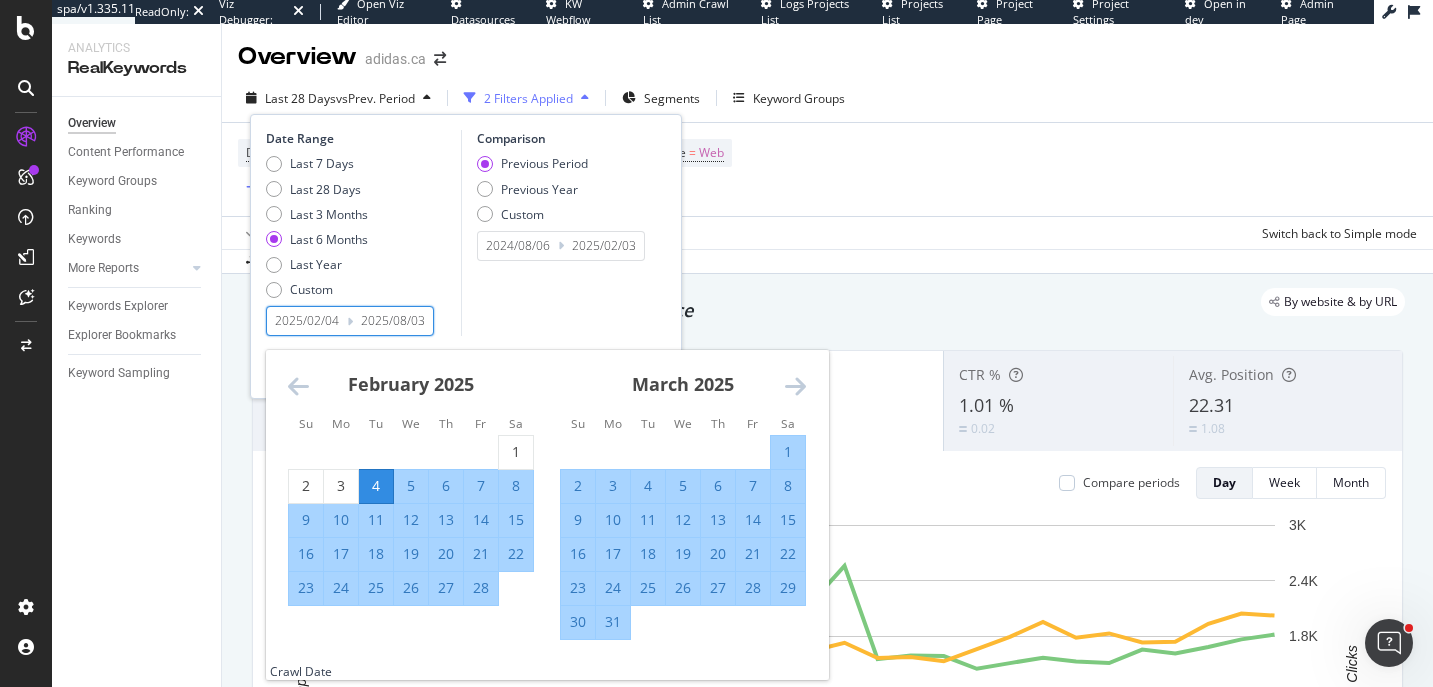 click at bounding box center [298, 386] 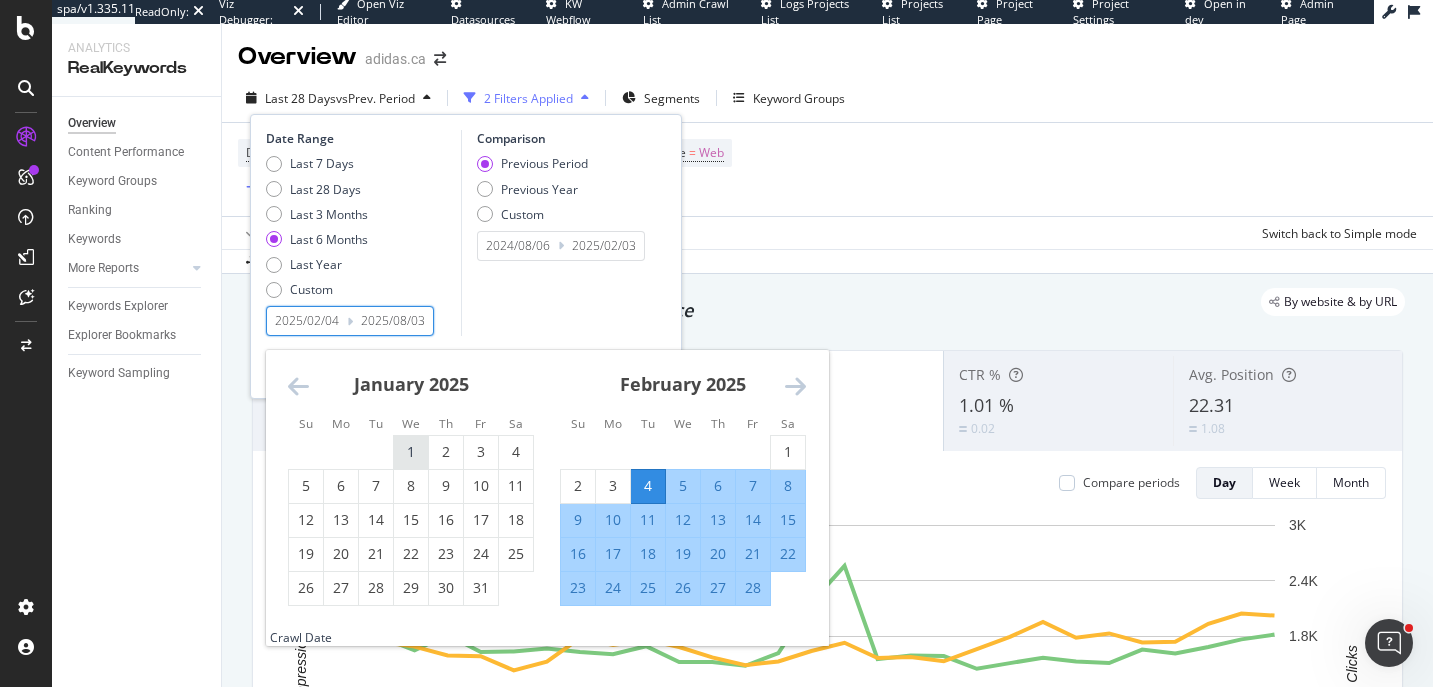click on "1" at bounding box center [411, 452] 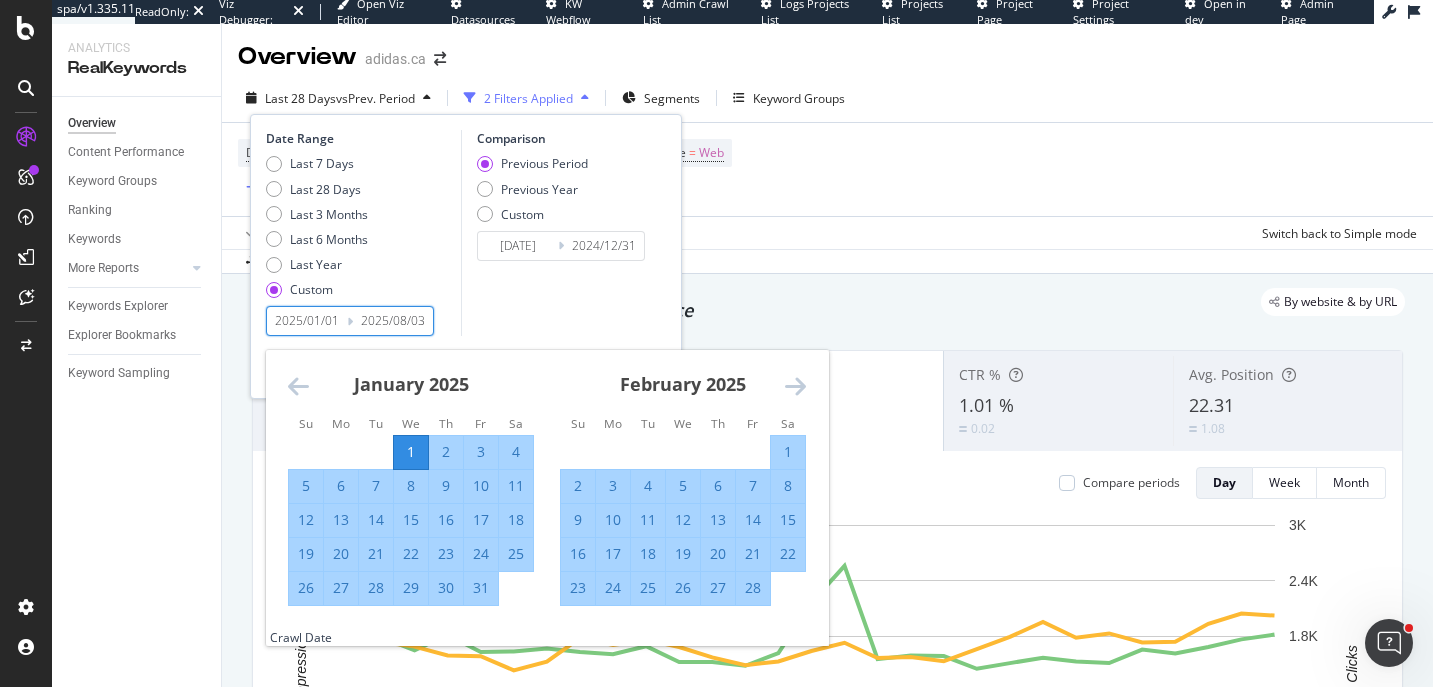 click at bounding box center (795, 386) 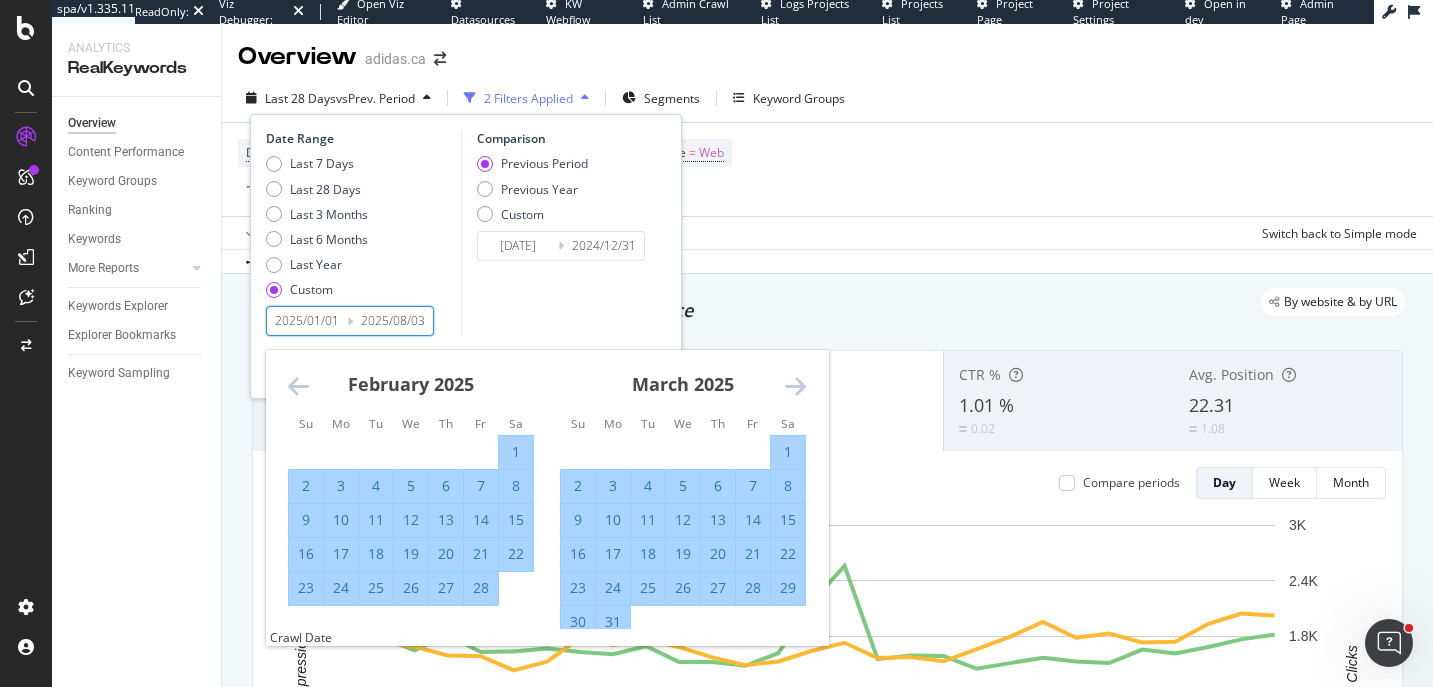 click at bounding box center [795, 386] 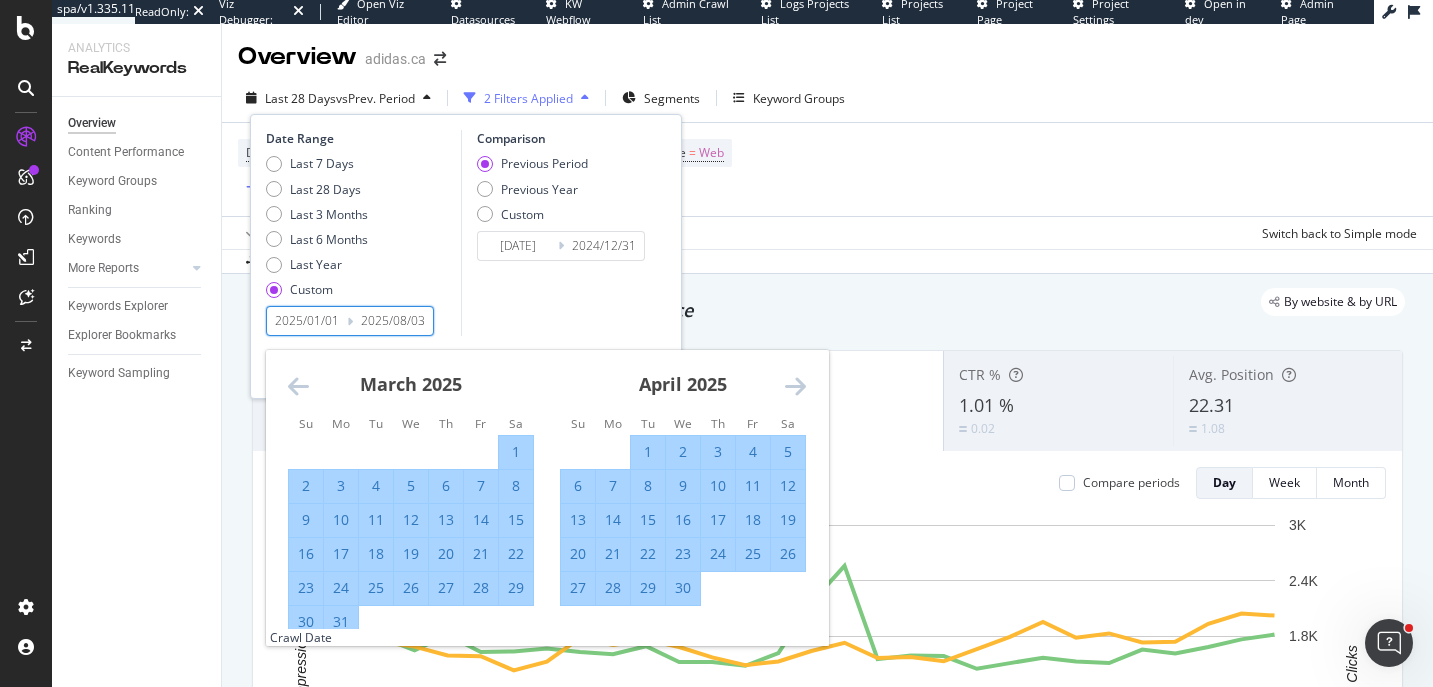 click at bounding box center [795, 386] 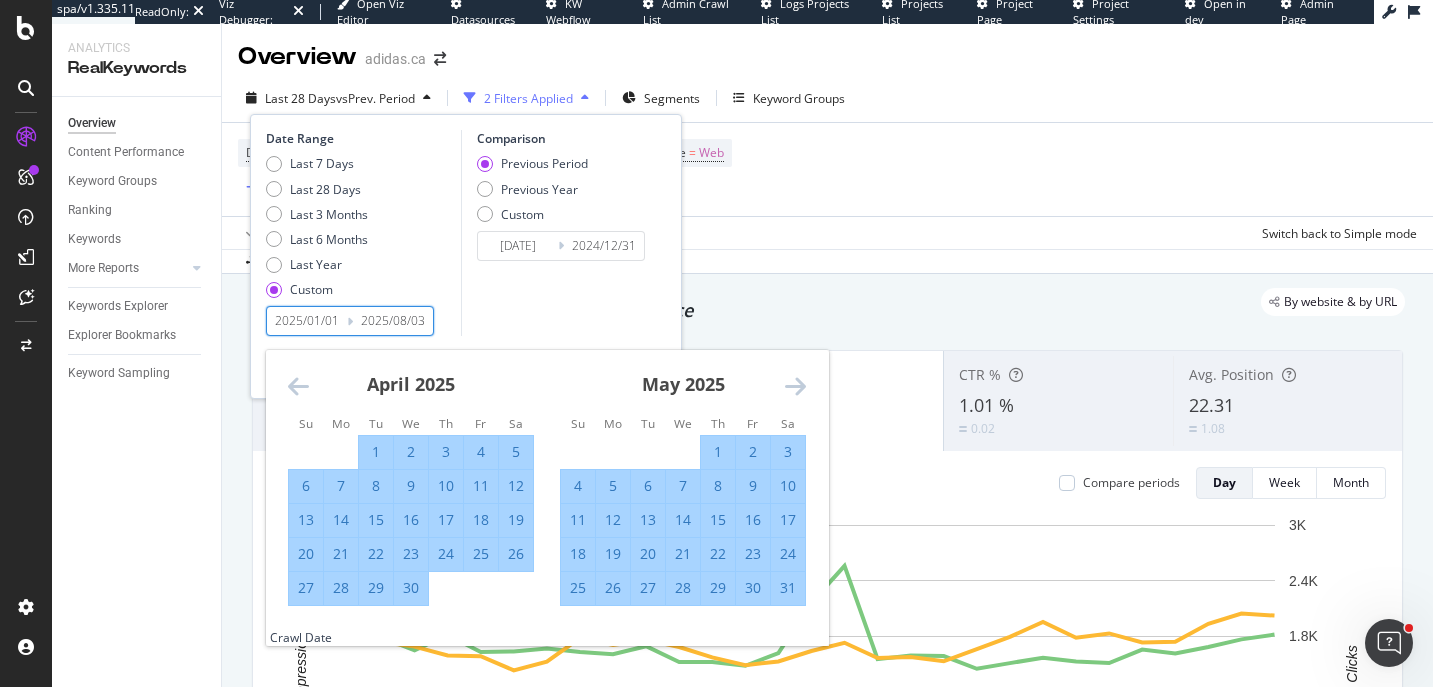 click at bounding box center (795, 386) 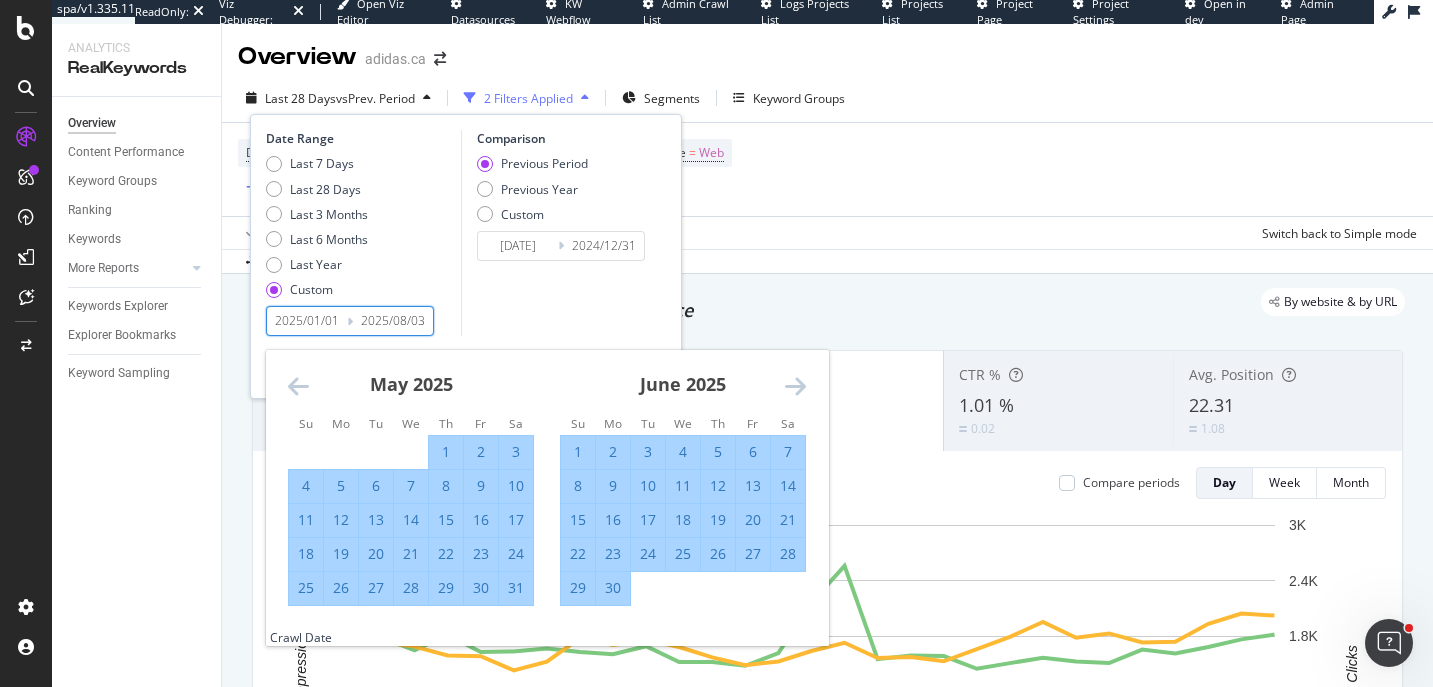 click on "30" at bounding box center [613, 588] 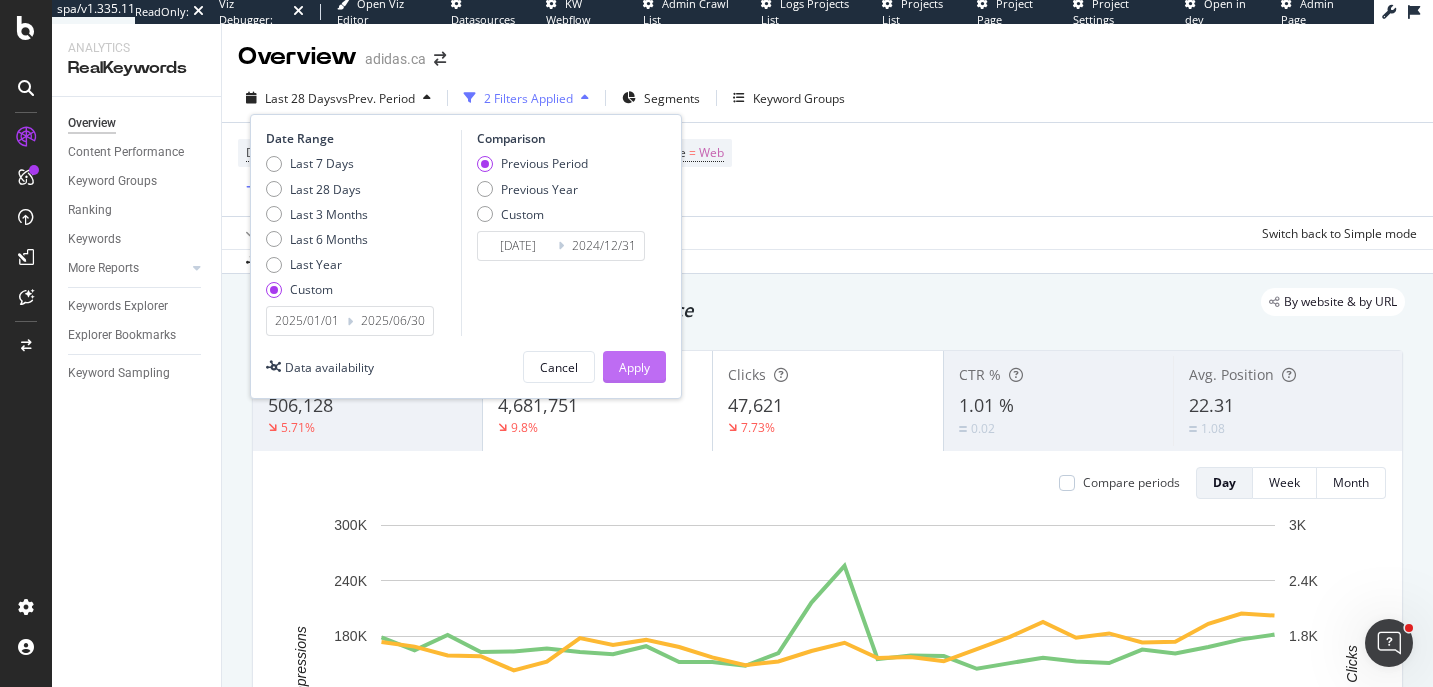 click on "Apply" at bounding box center [634, 367] 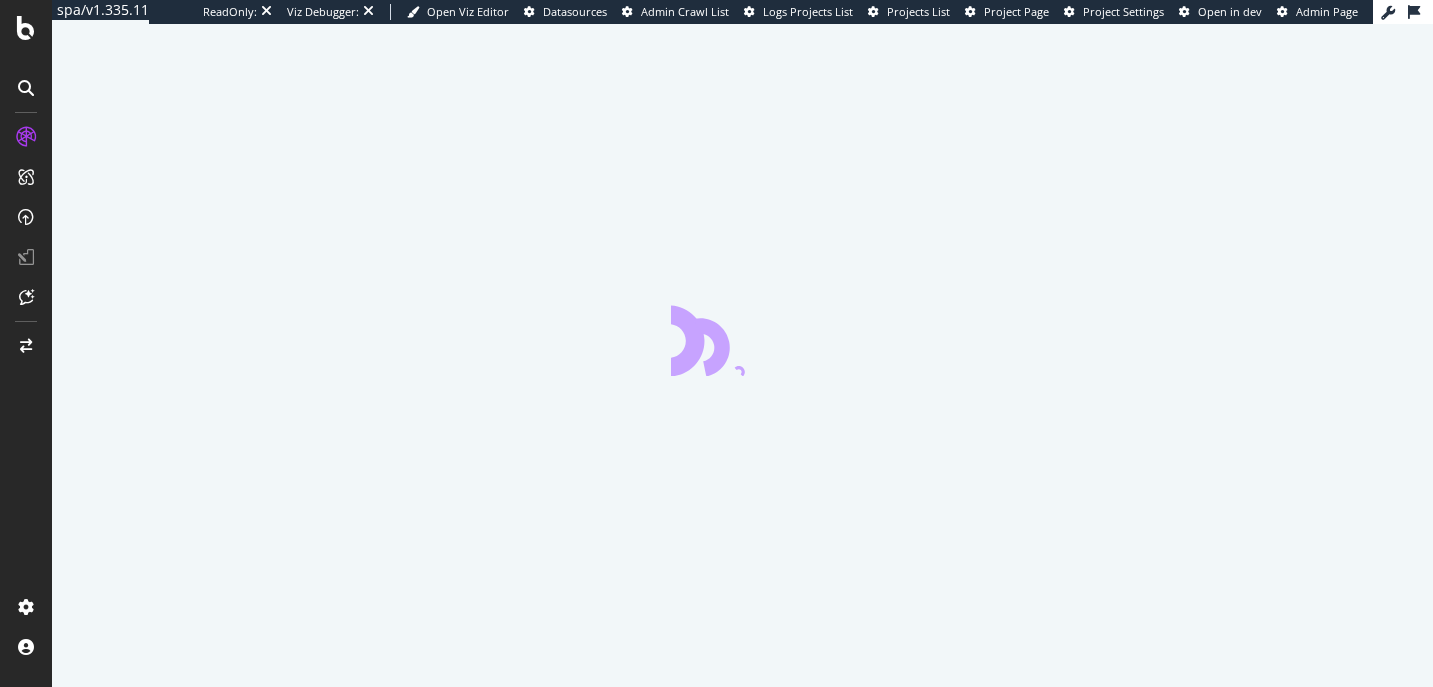 scroll, scrollTop: 0, scrollLeft: 0, axis: both 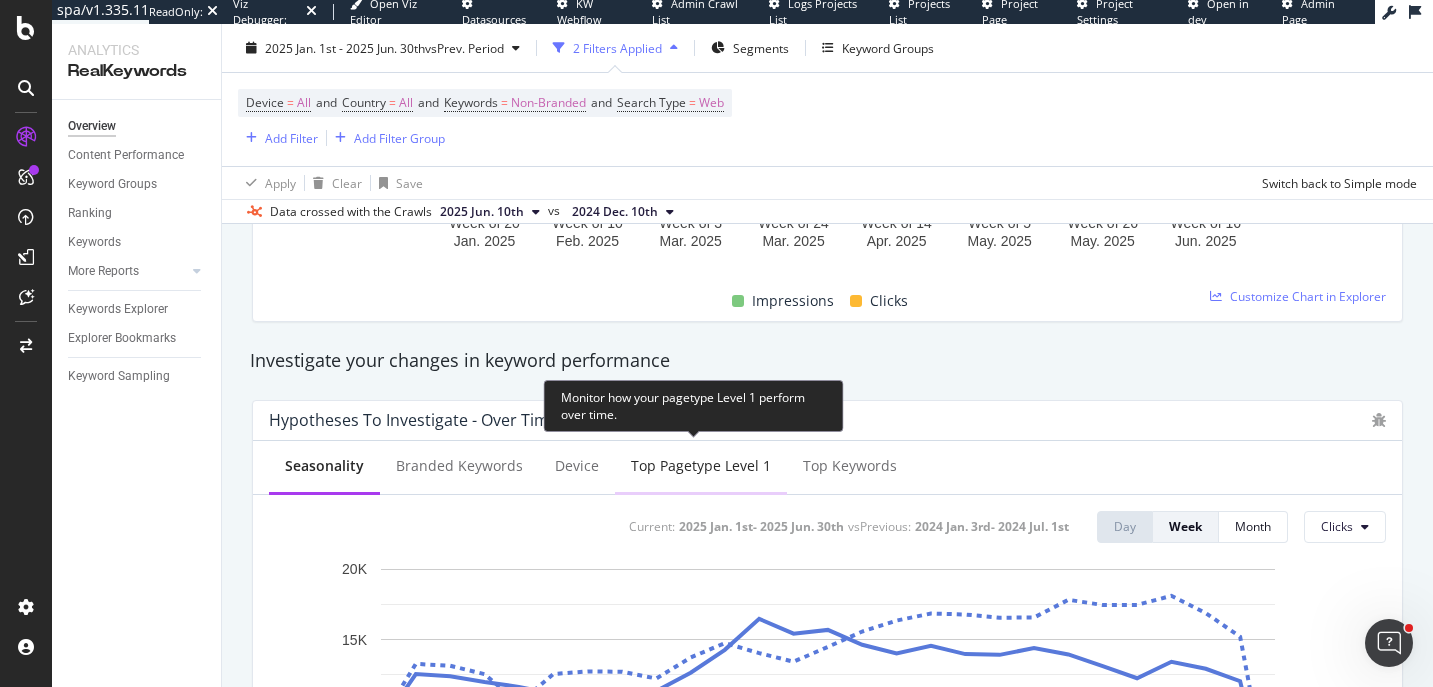 click on "Top pagetype Level 1" at bounding box center [701, 466] 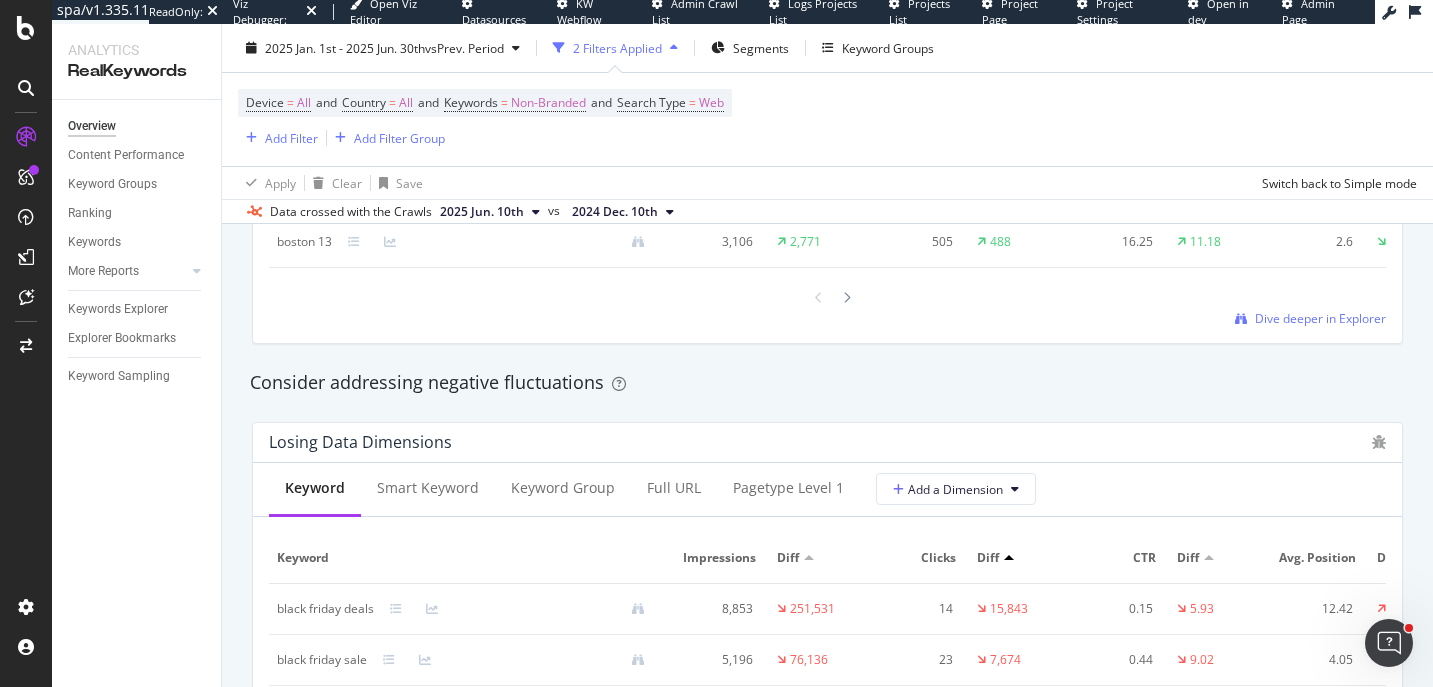 scroll, scrollTop: 2097, scrollLeft: 0, axis: vertical 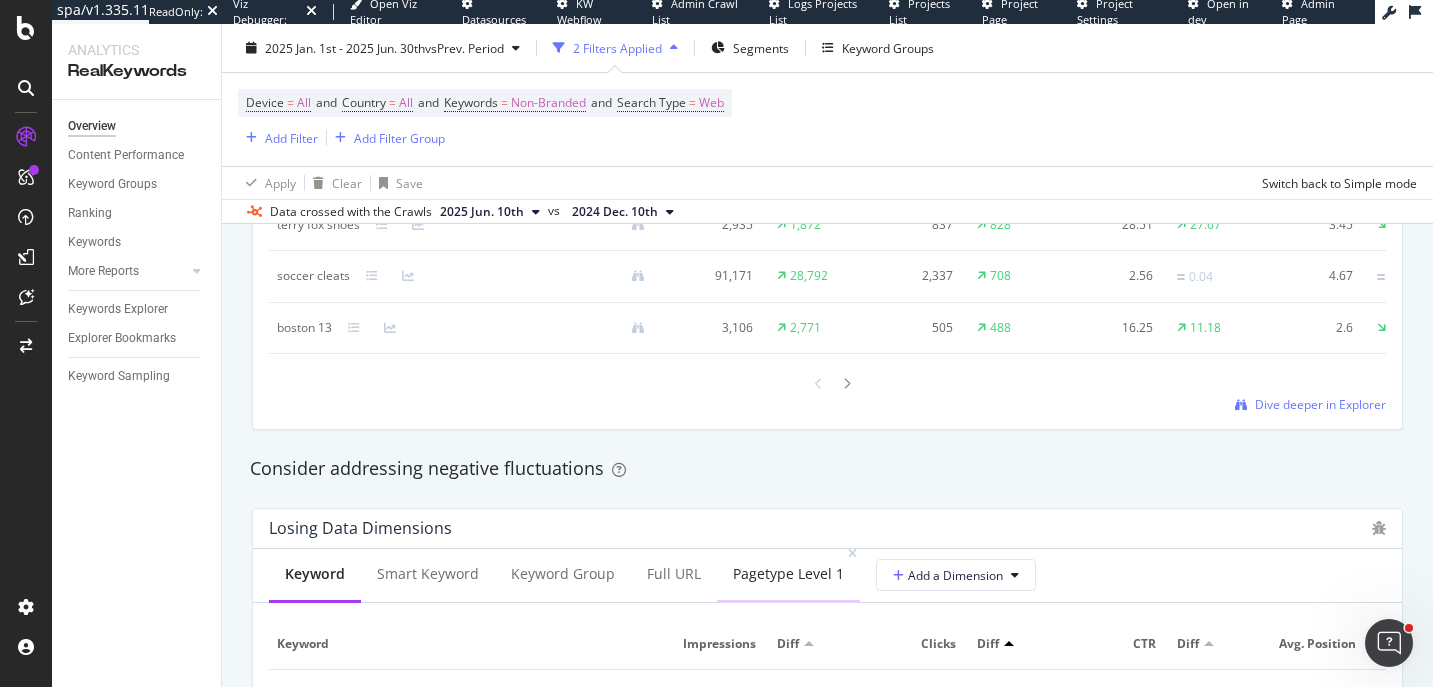 click on "pagetype Level 1" at bounding box center [788, 574] 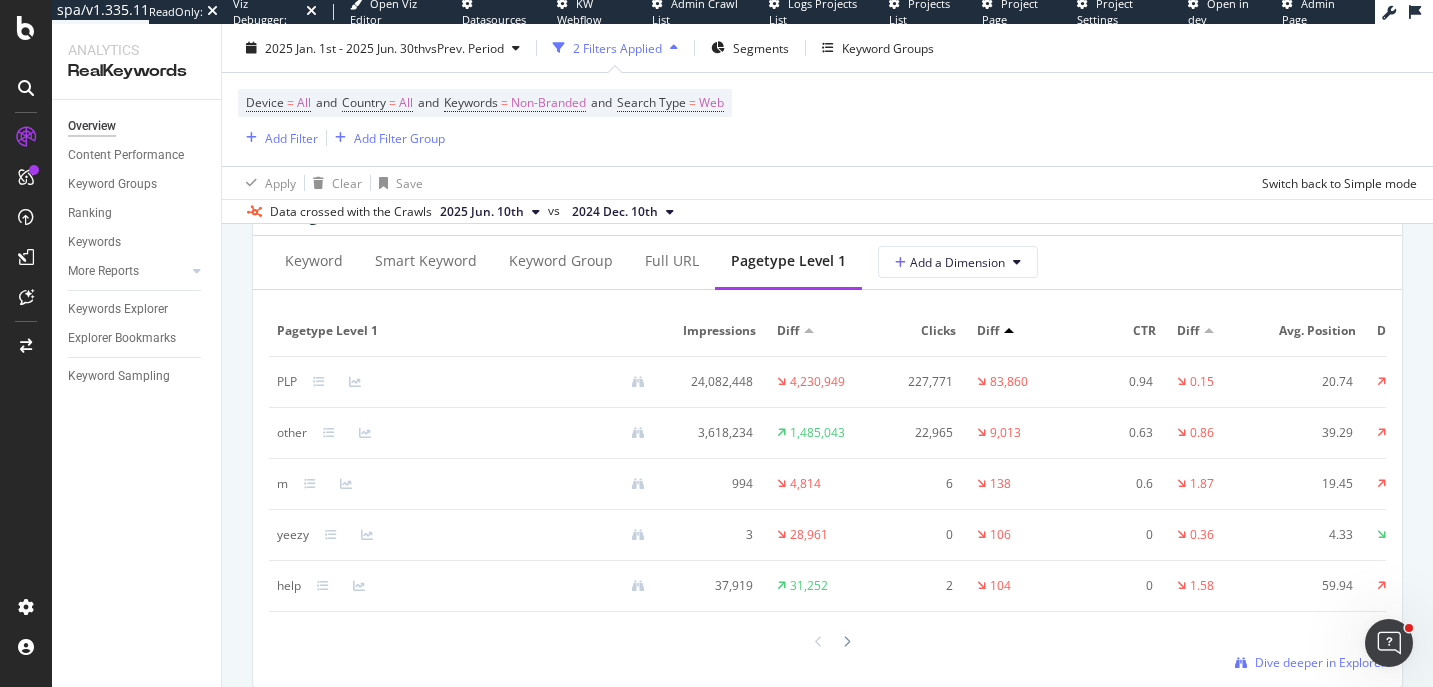 scroll, scrollTop: 2431, scrollLeft: 0, axis: vertical 